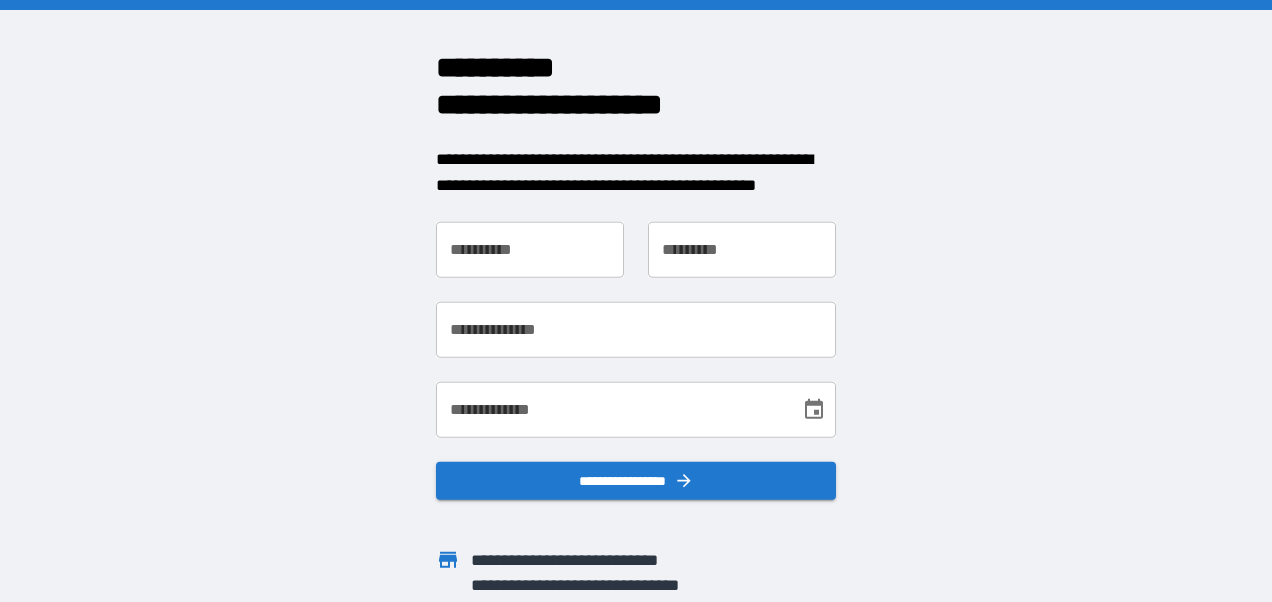 scroll, scrollTop: 0, scrollLeft: 0, axis: both 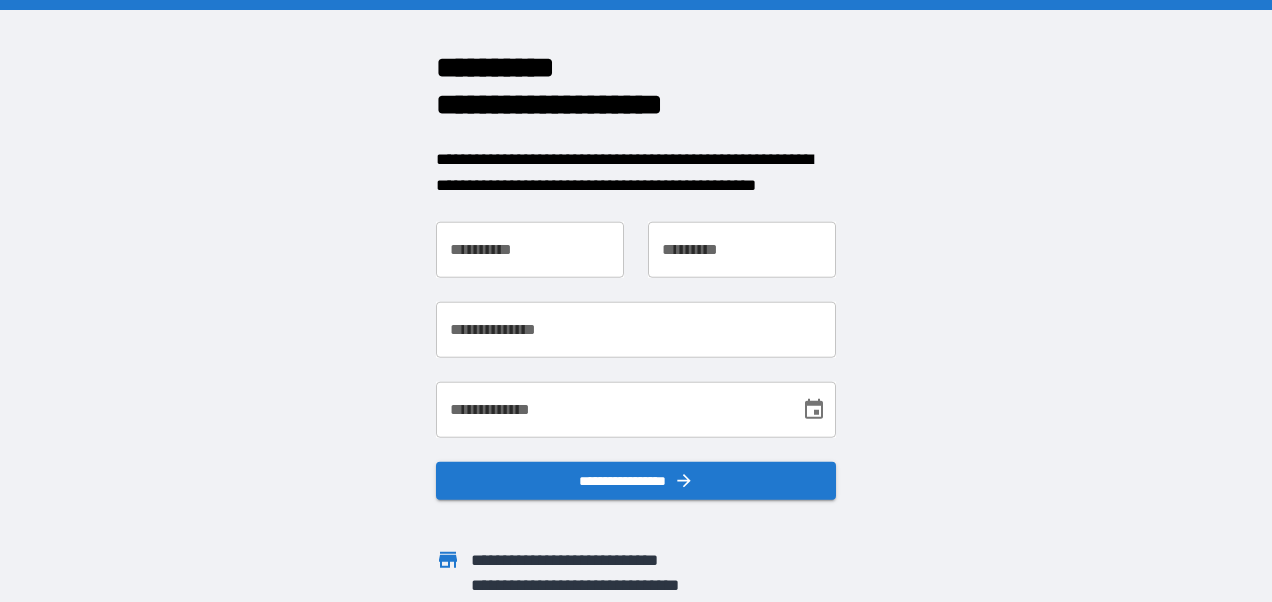 click on "**********" at bounding box center [530, 250] 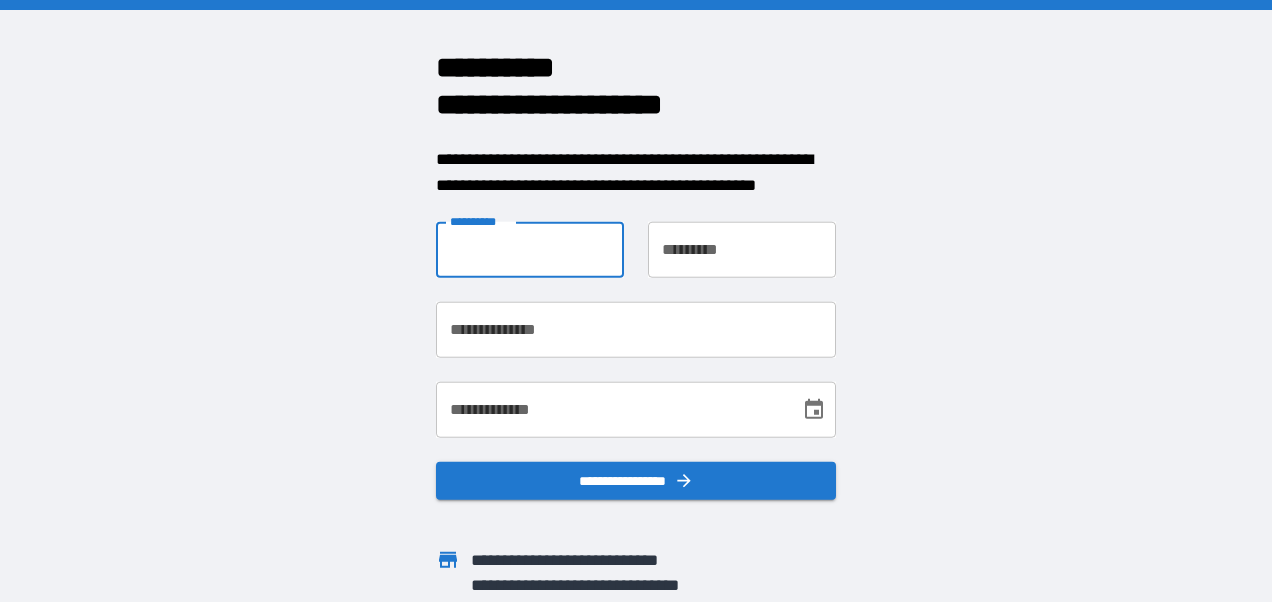 type on "*******" 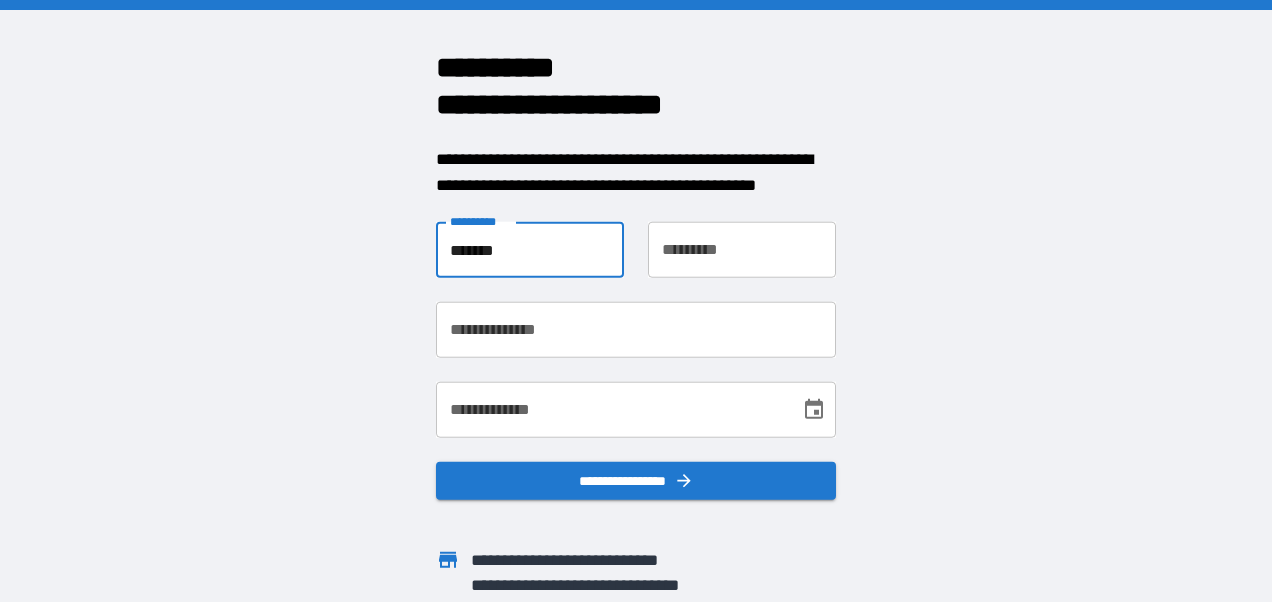 type on "****" 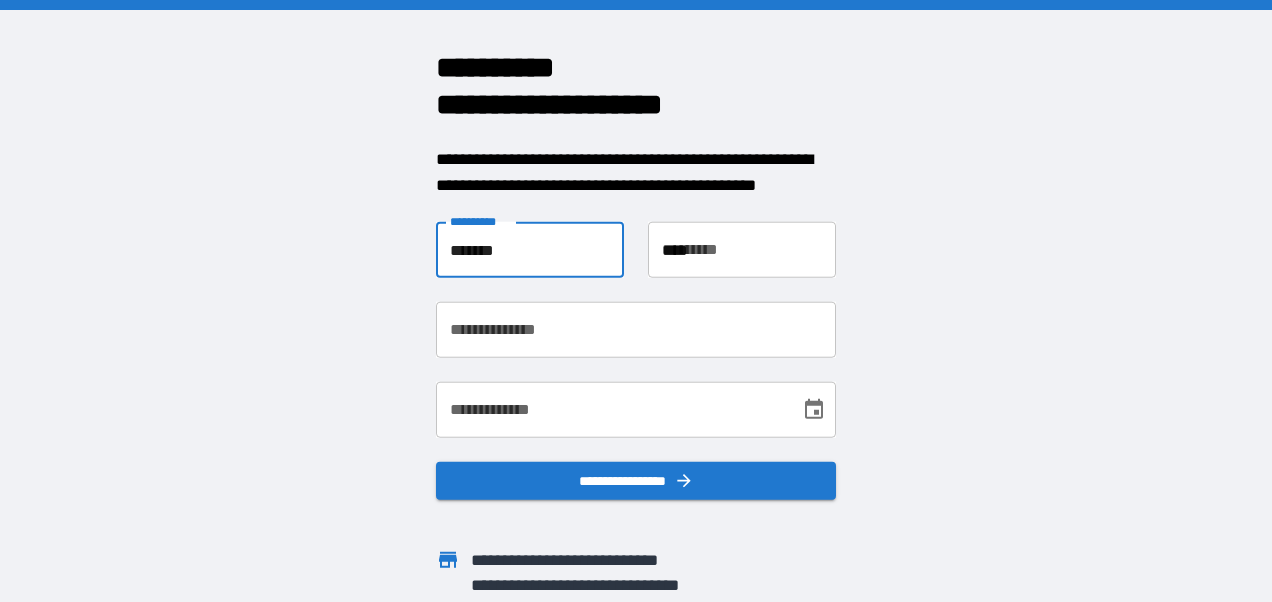 type on "**********" 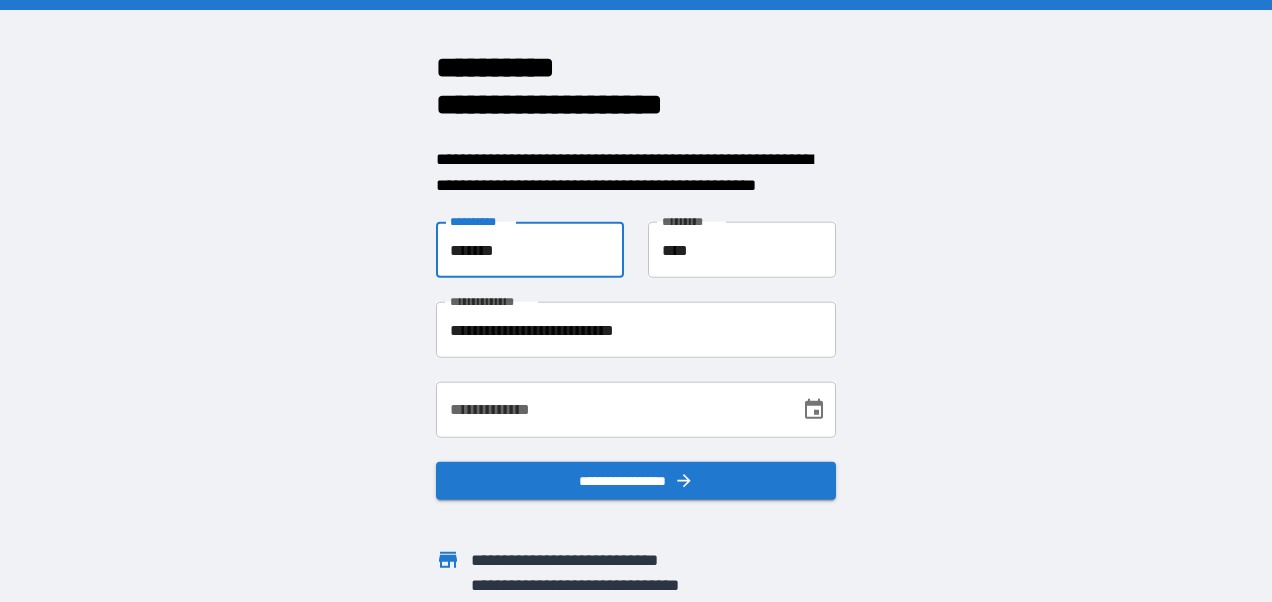 click on "**********" at bounding box center [636, 330] 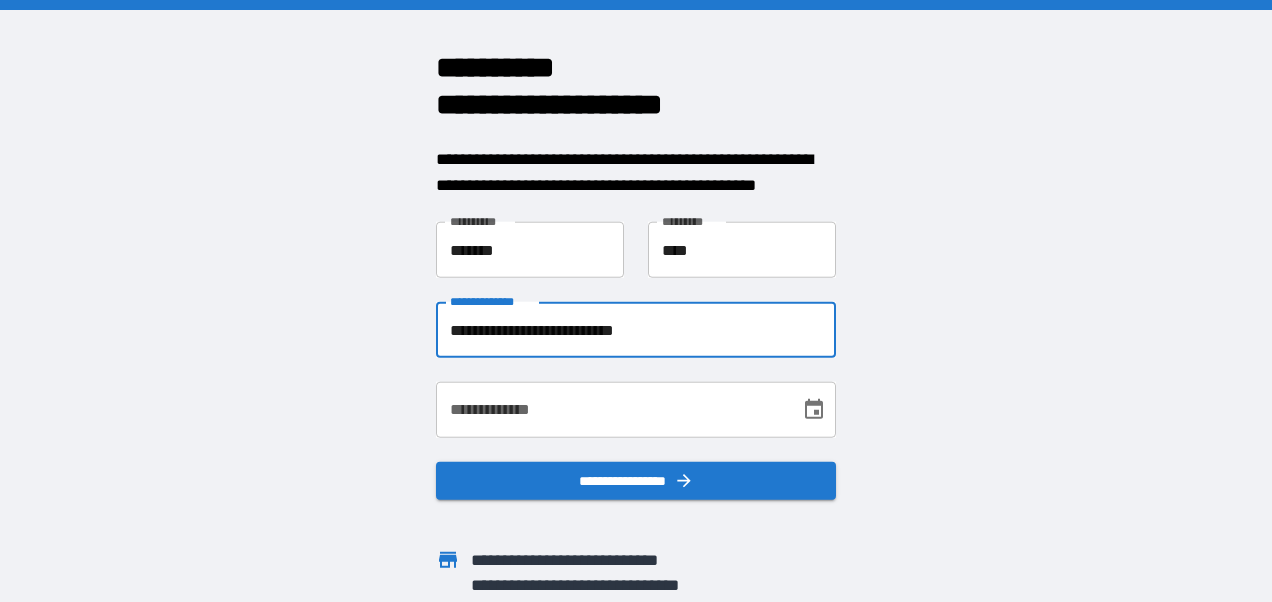 drag, startPoint x: 786, startPoint y: 330, endPoint x: 366, endPoint y: 328, distance: 420.00476 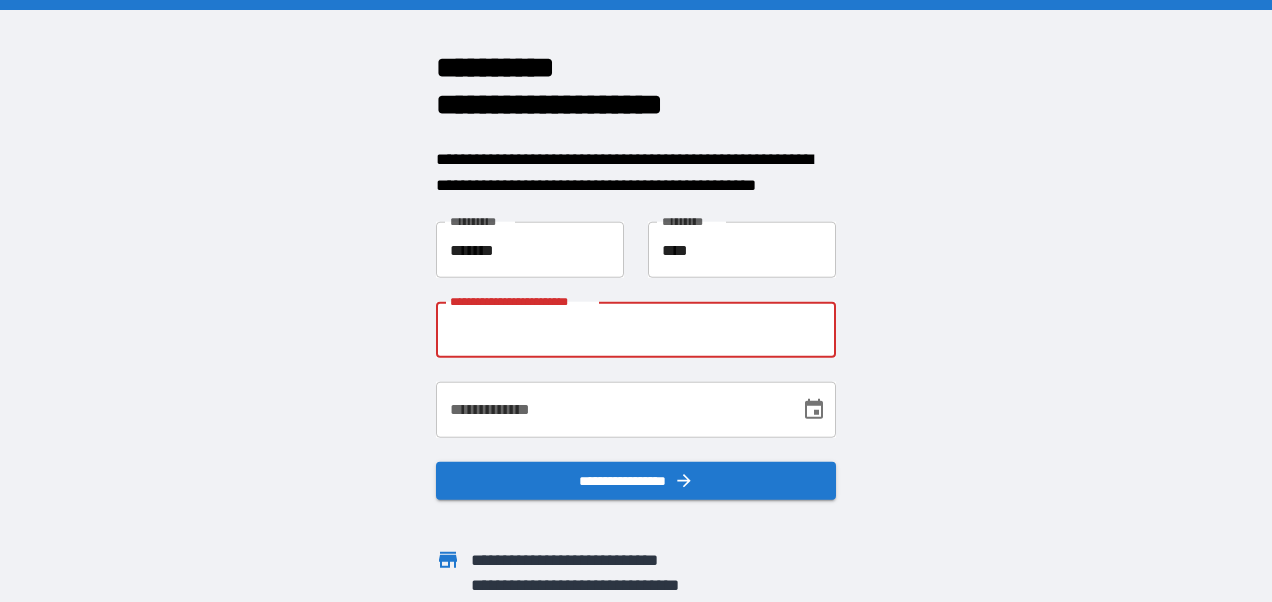 click on "**********" at bounding box center (636, 330) 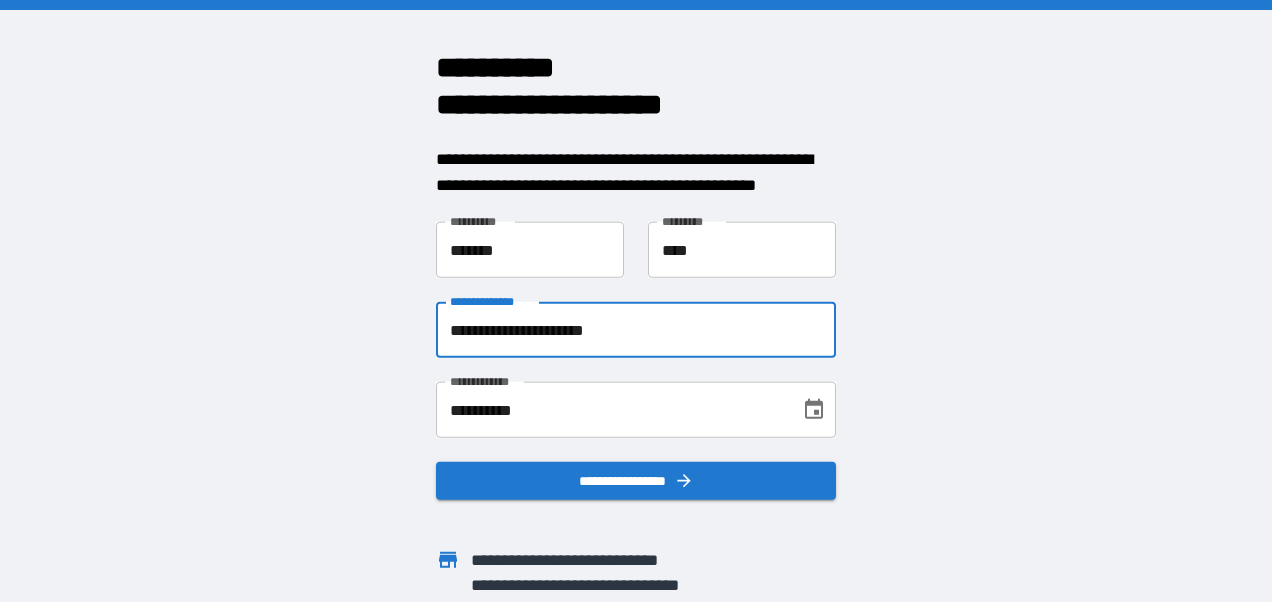click on "**********" at bounding box center (611, 410) 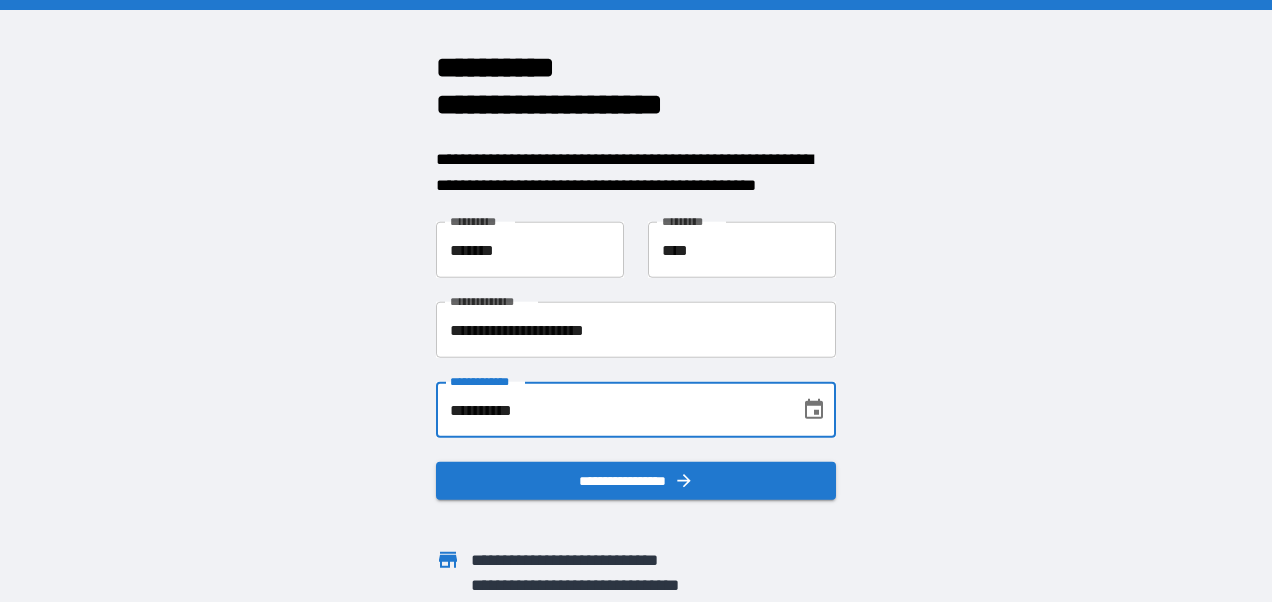 drag, startPoint x: 628, startPoint y: 420, endPoint x: 363, endPoint y: 425, distance: 265.04718 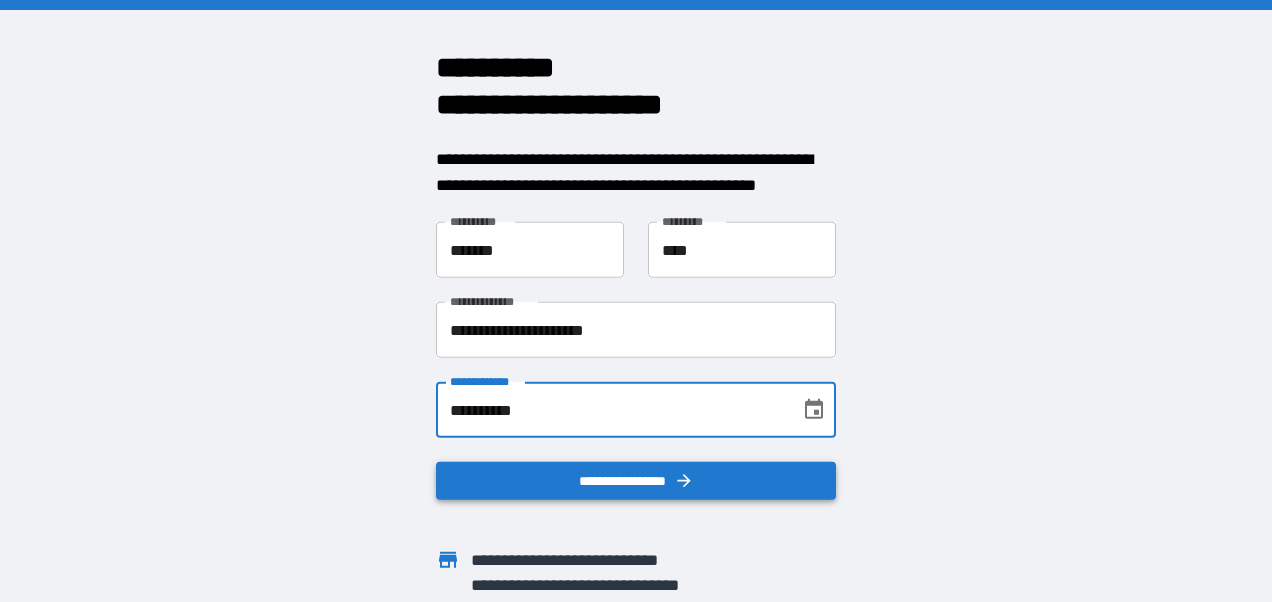 type on "**********" 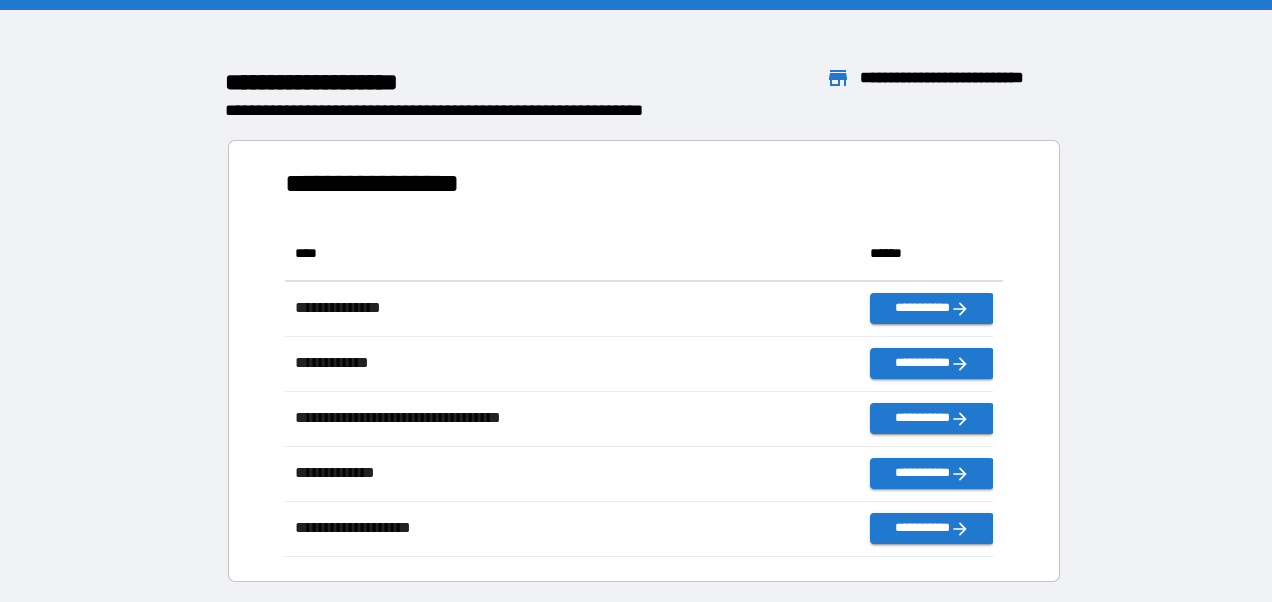 scroll, scrollTop: 16, scrollLeft: 16, axis: both 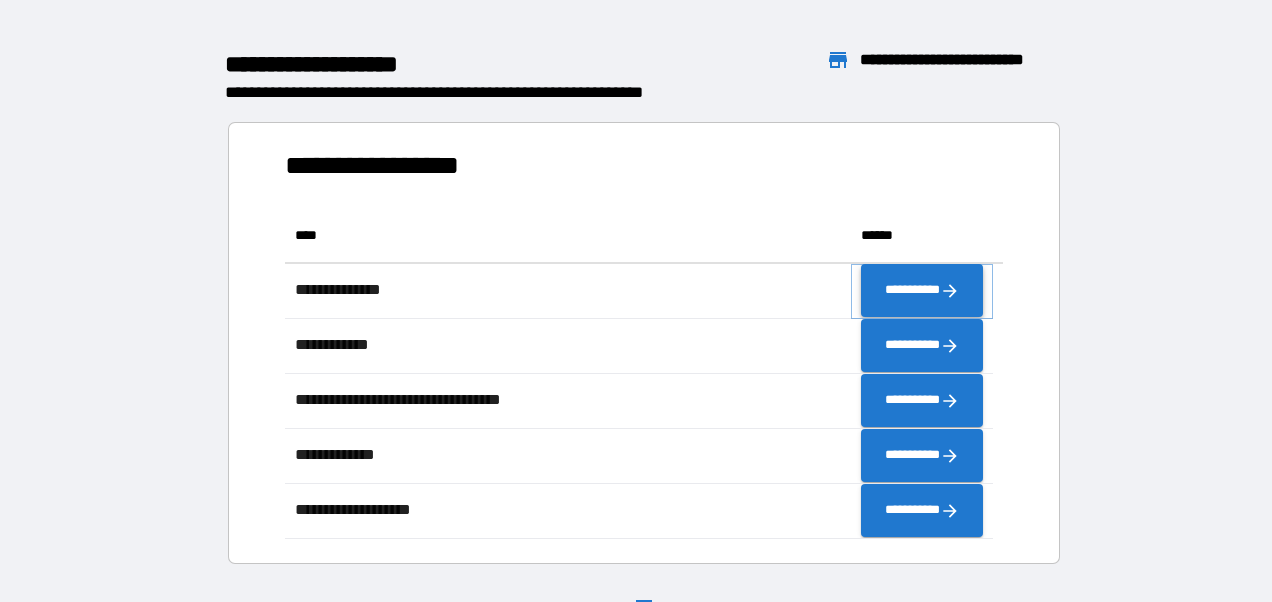 click on "**********" at bounding box center (922, 291) 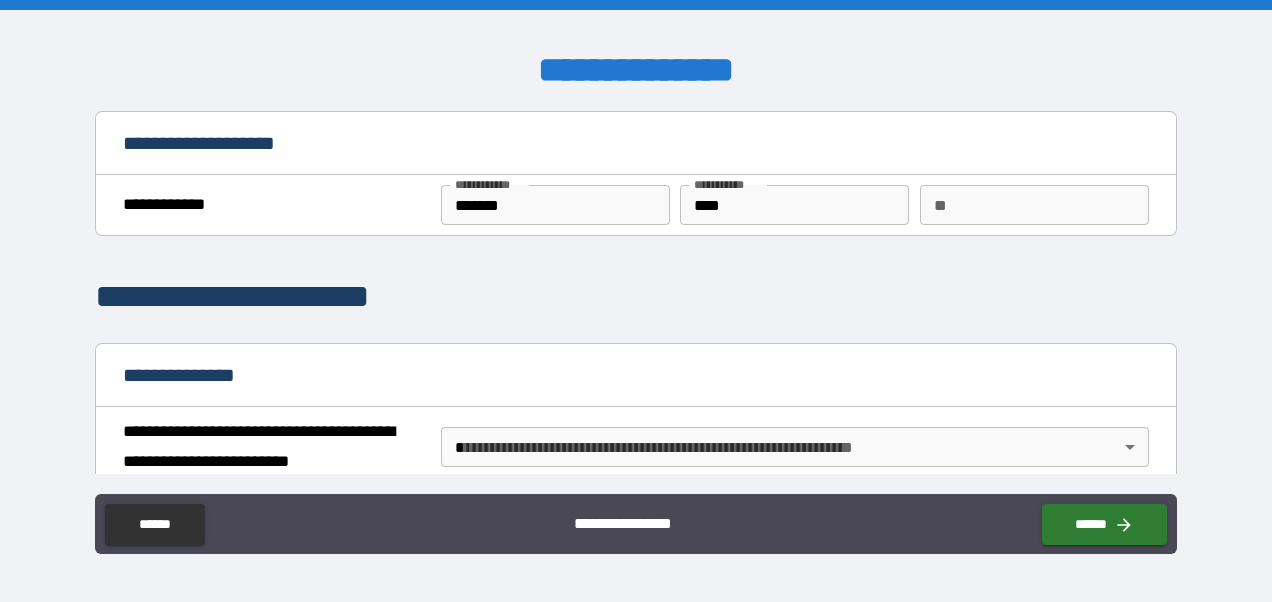 scroll, scrollTop: 200, scrollLeft: 0, axis: vertical 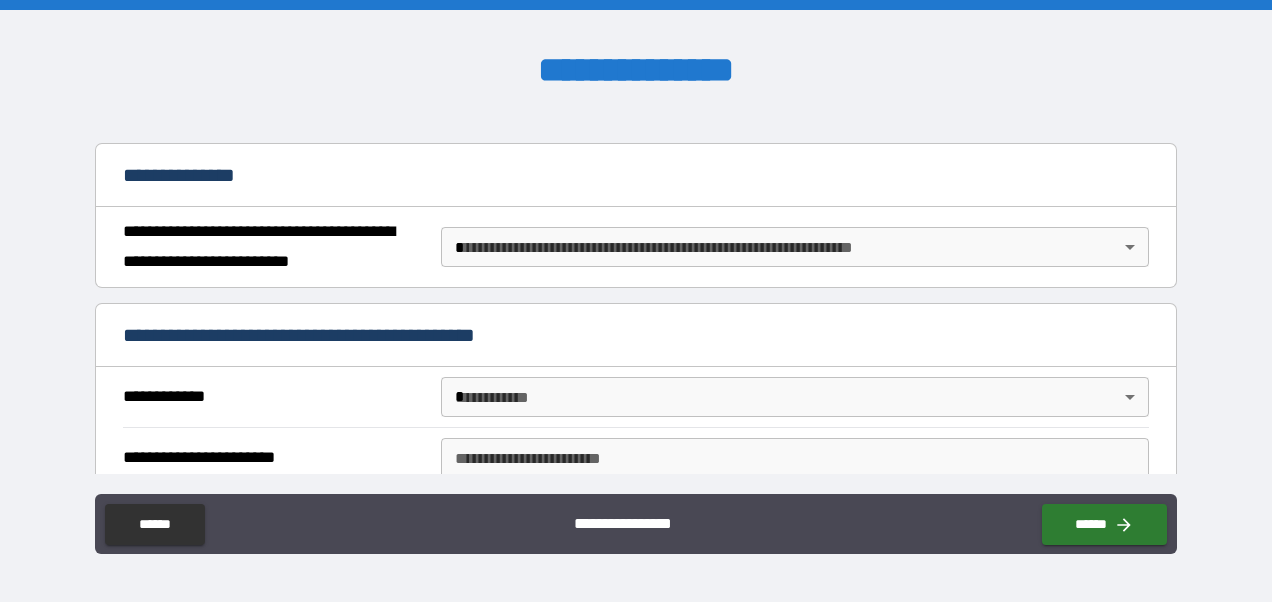 click on "**********" at bounding box center (794, 247) 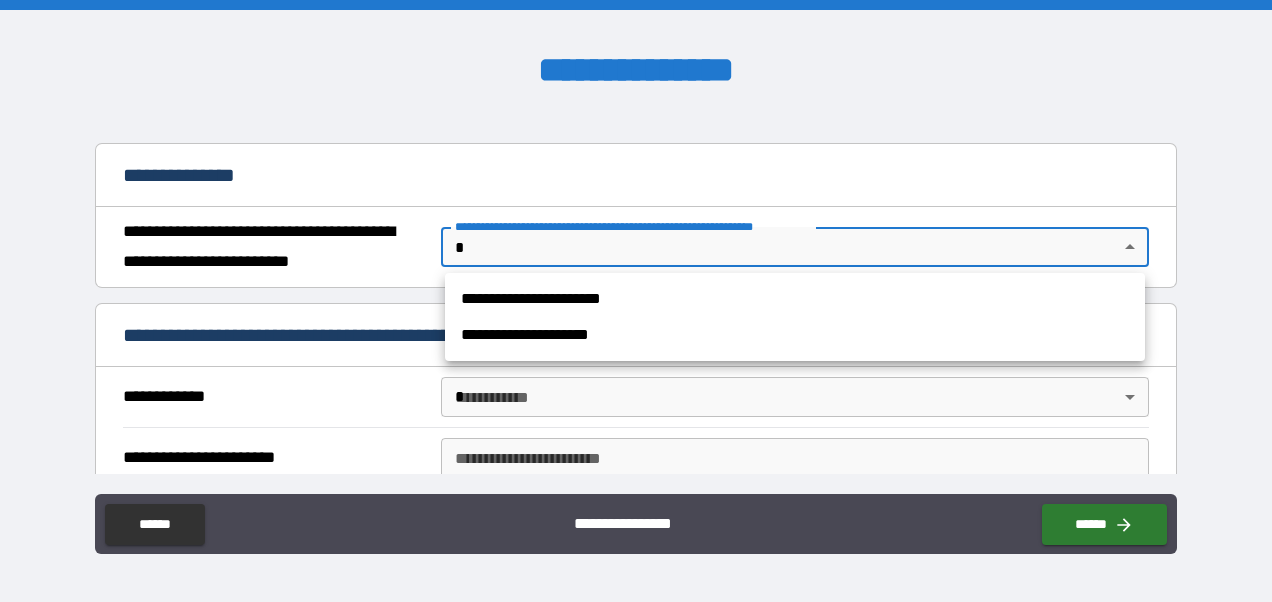 click on "**********" at bounding box center [795, 299] 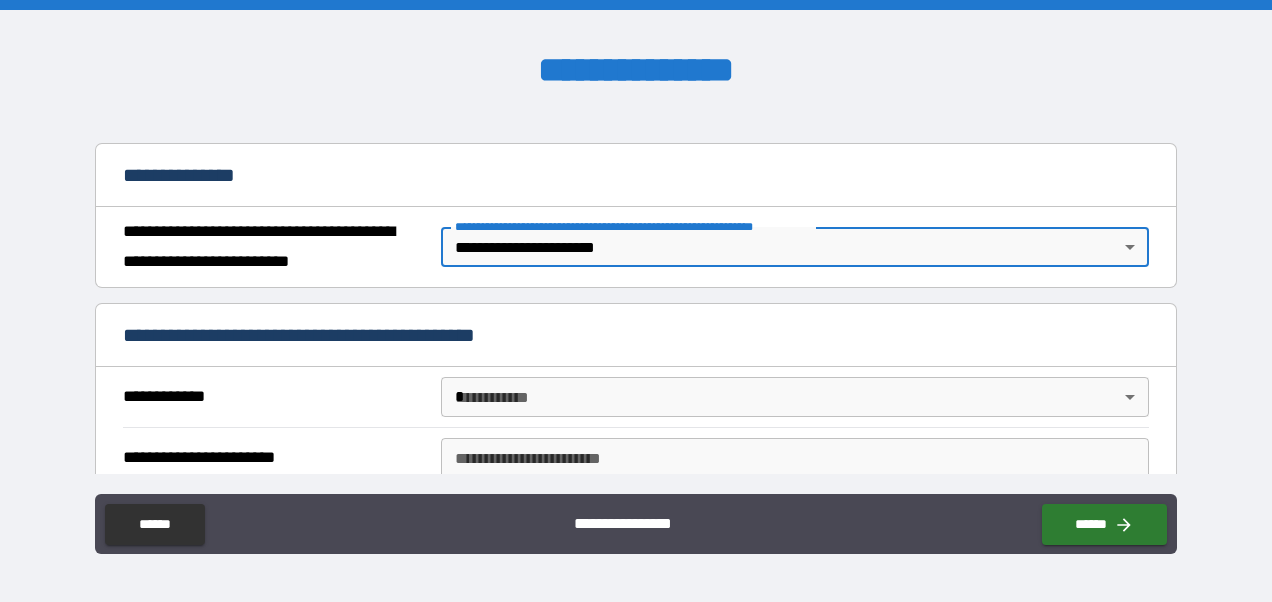 click on "**********" at bounding box center (636, 301) 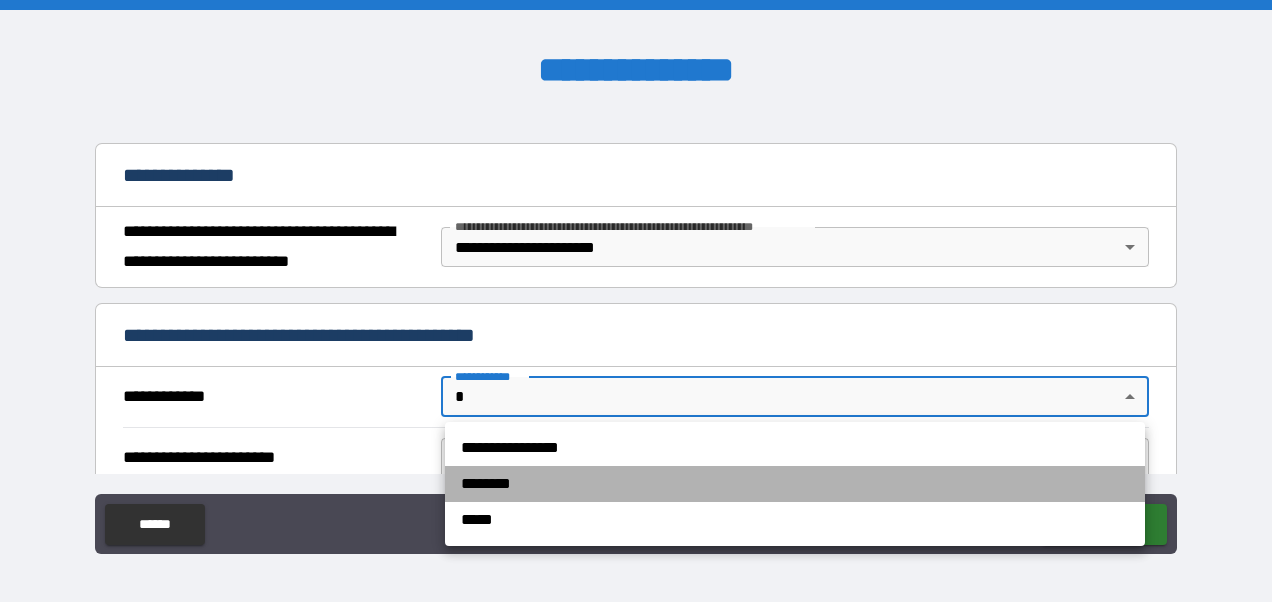 drag, startPoint x: 538, startPoint y: 490, endPoint x: 549, endPoint y: 476, distance: 17.804493 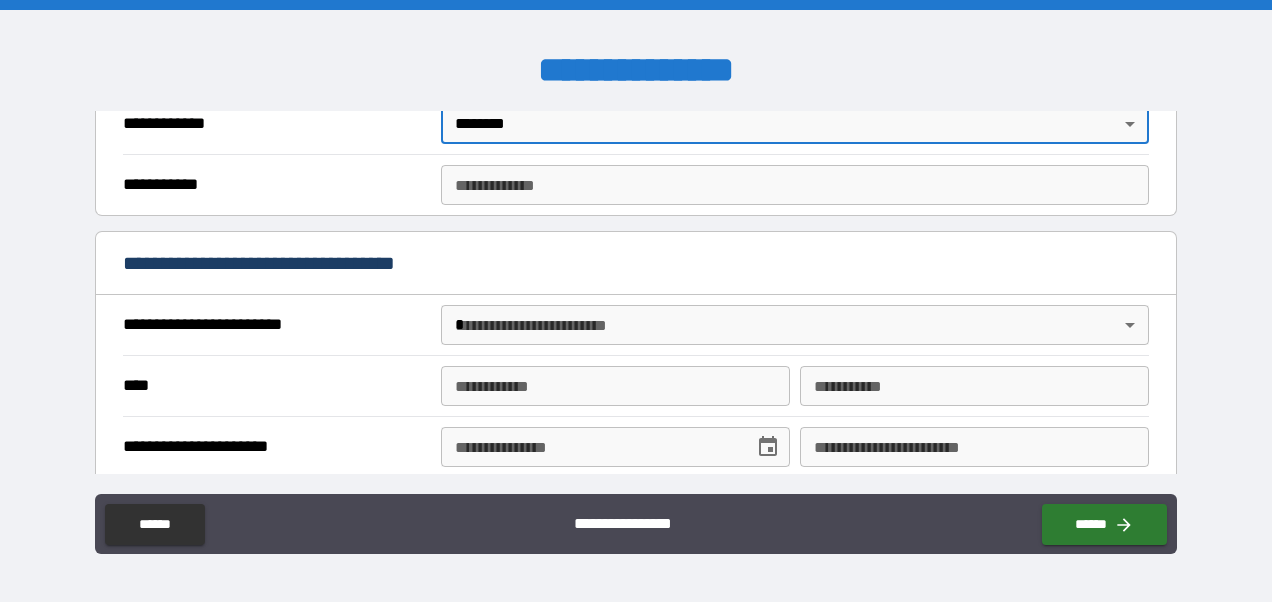 scroll, scrollTop: 500, scrollLeft: 0, axis: vertical 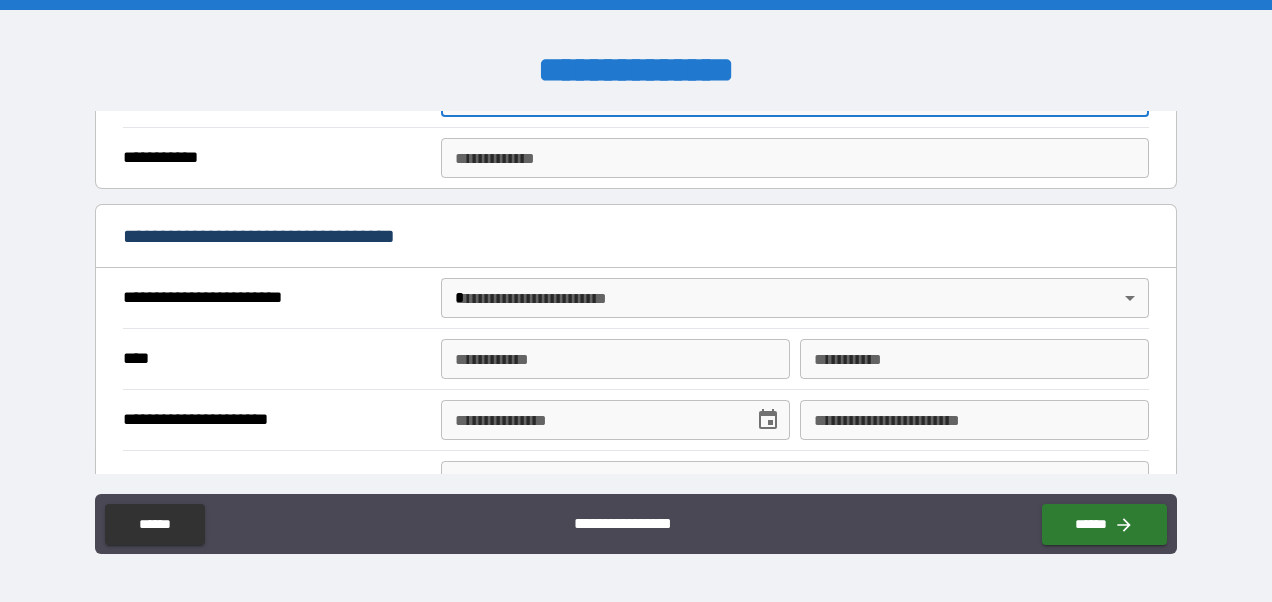 click on "**********" at bounding box center (636, 301) 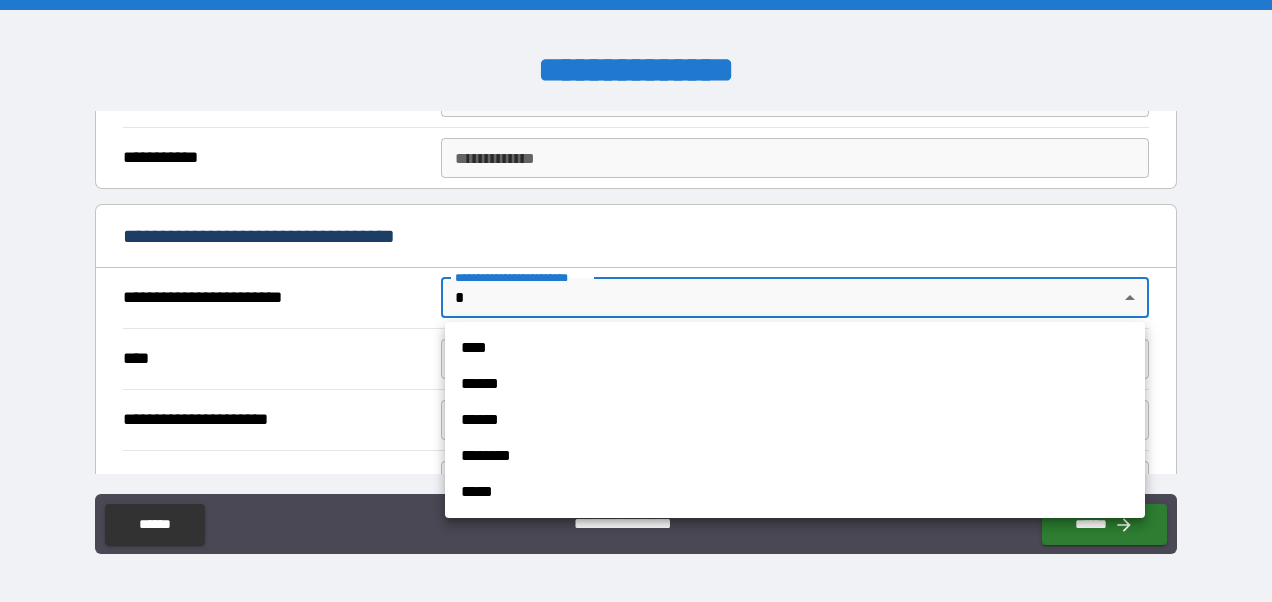 click on "******" at bounding box center (795, 384) 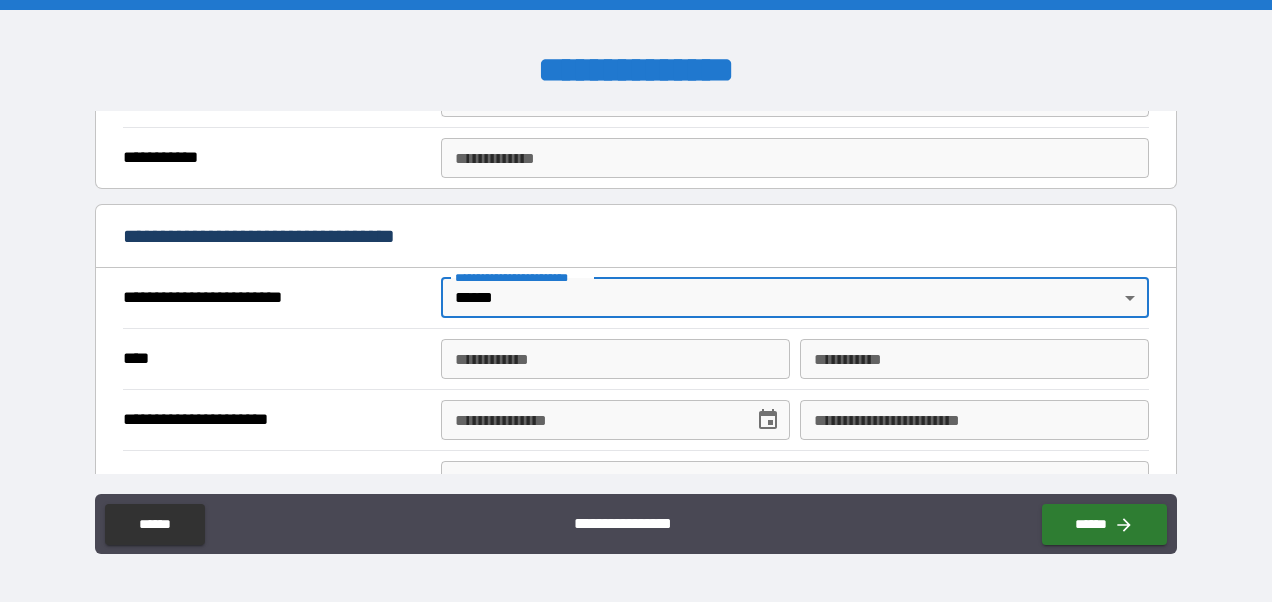 click on "**********" at bounding box center (615, 359) 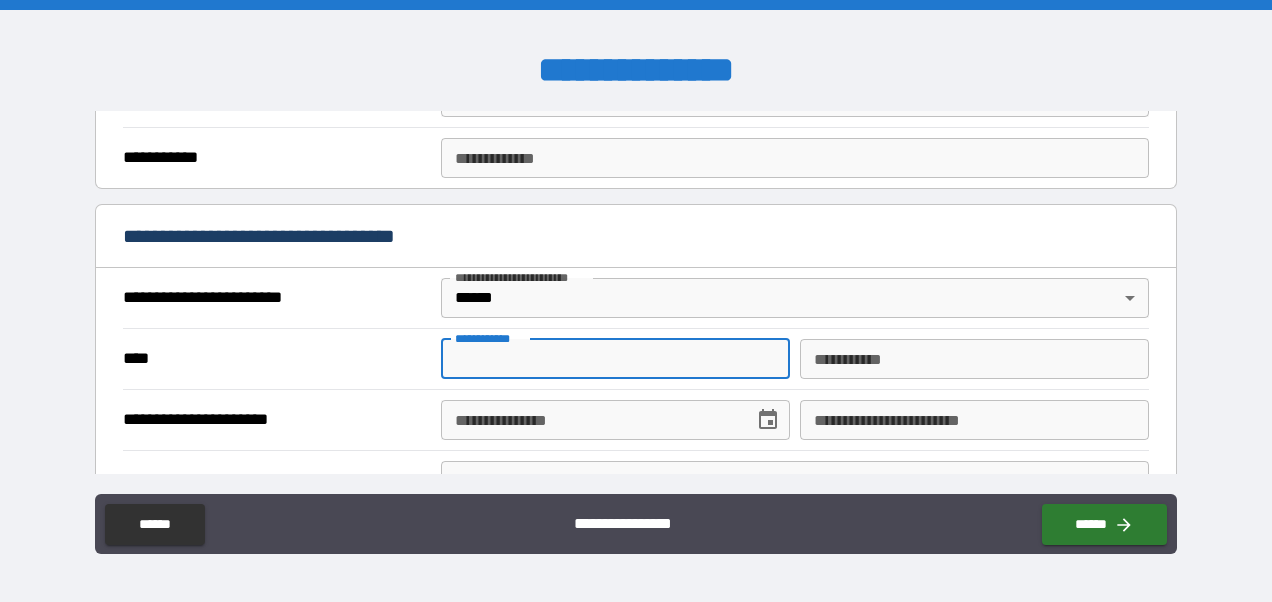 type on "*******" 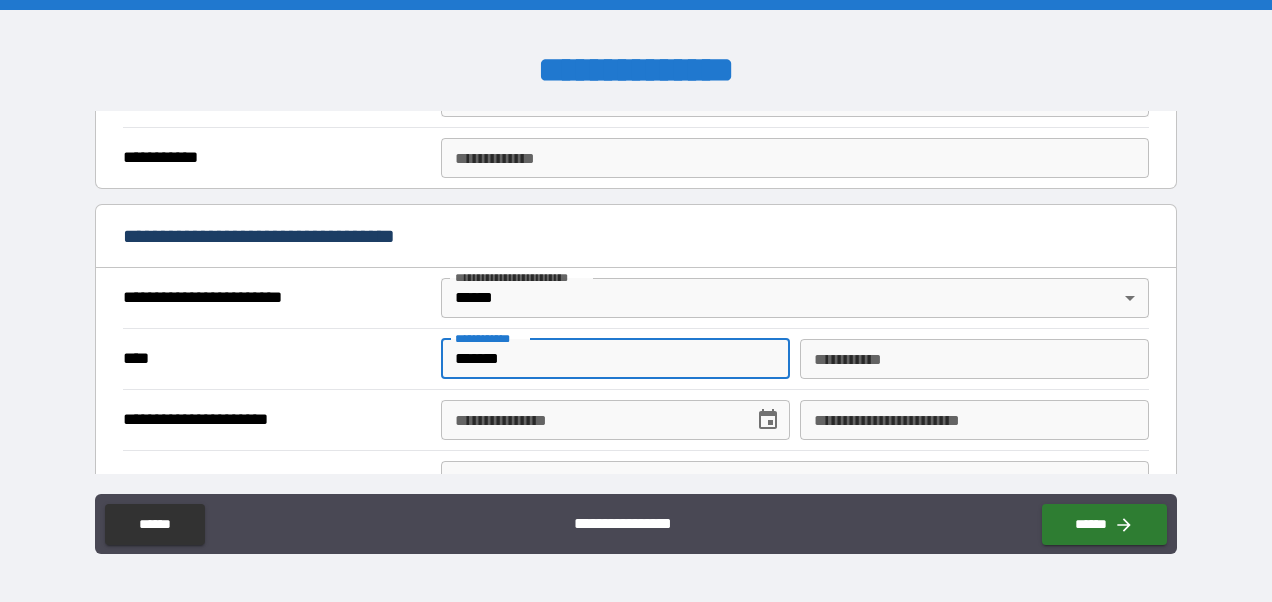 type on "****" 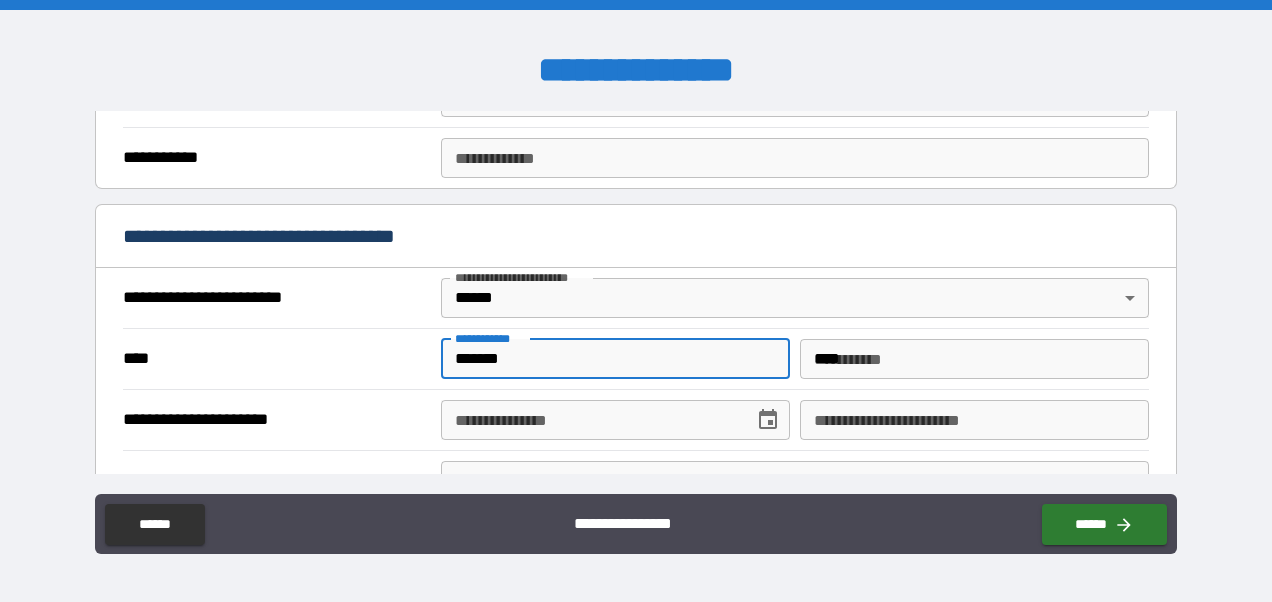 type on "**********" 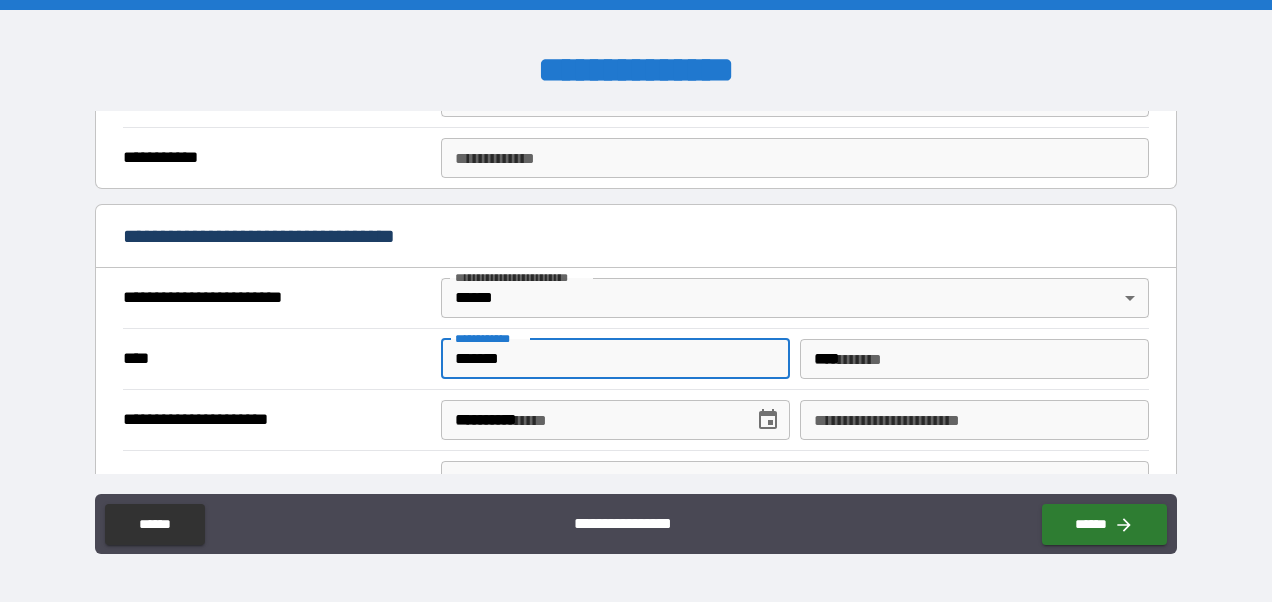 type on "*******" 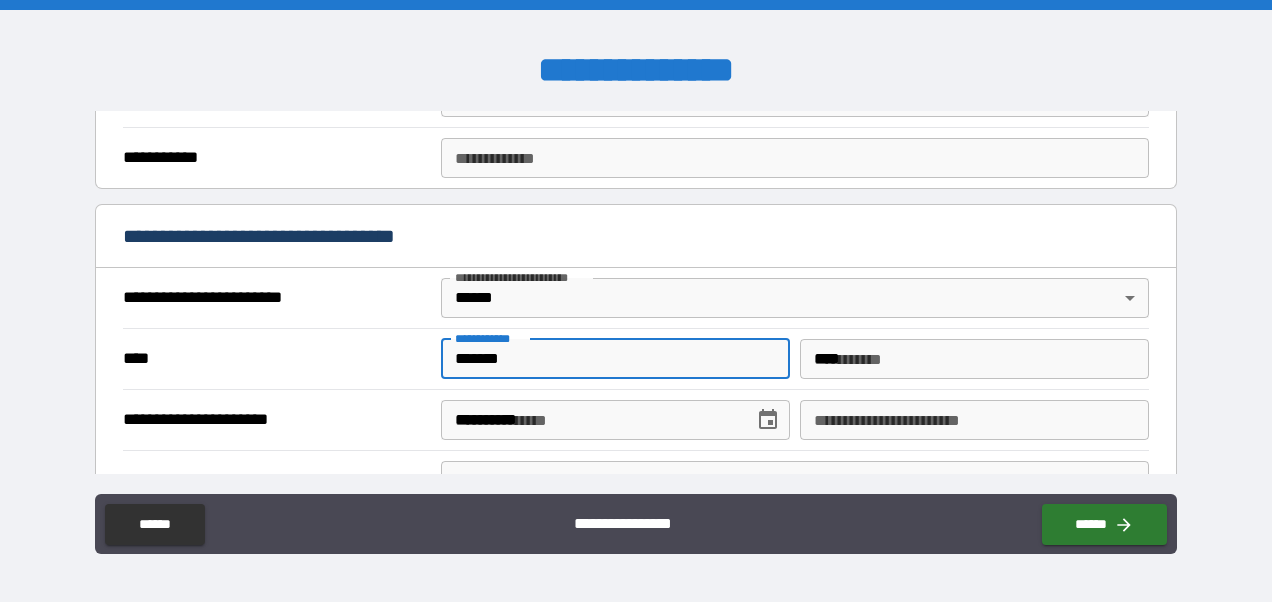 type on "**********" 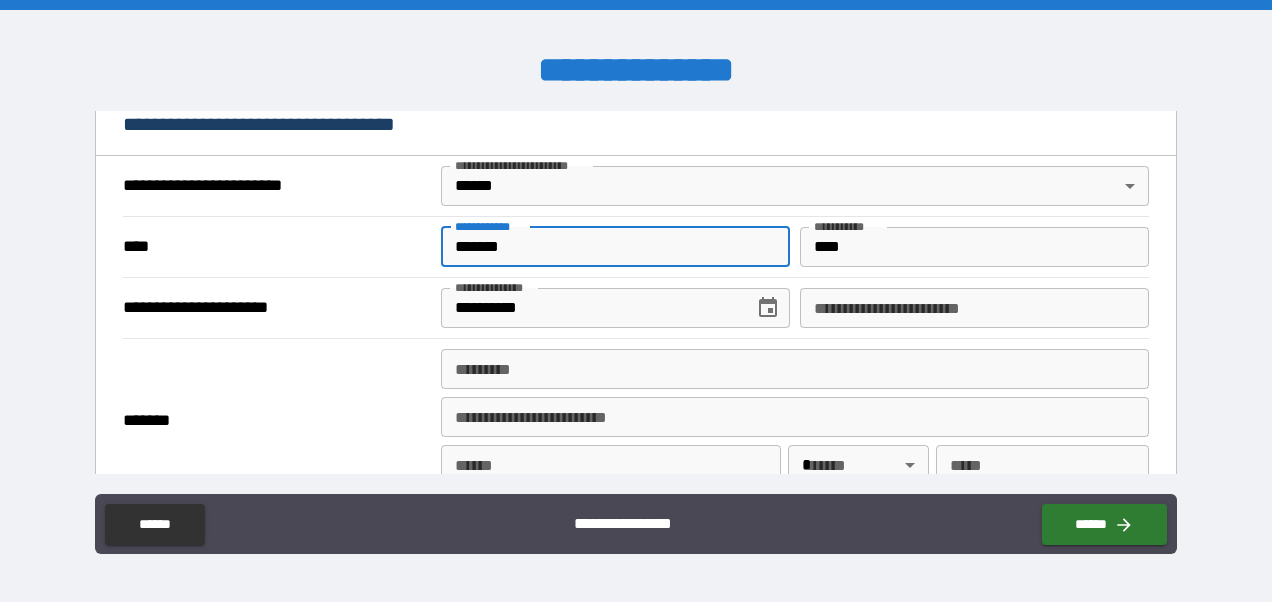 scroll, scrollTop: 700, scrollLeft: 0, axis: vertical 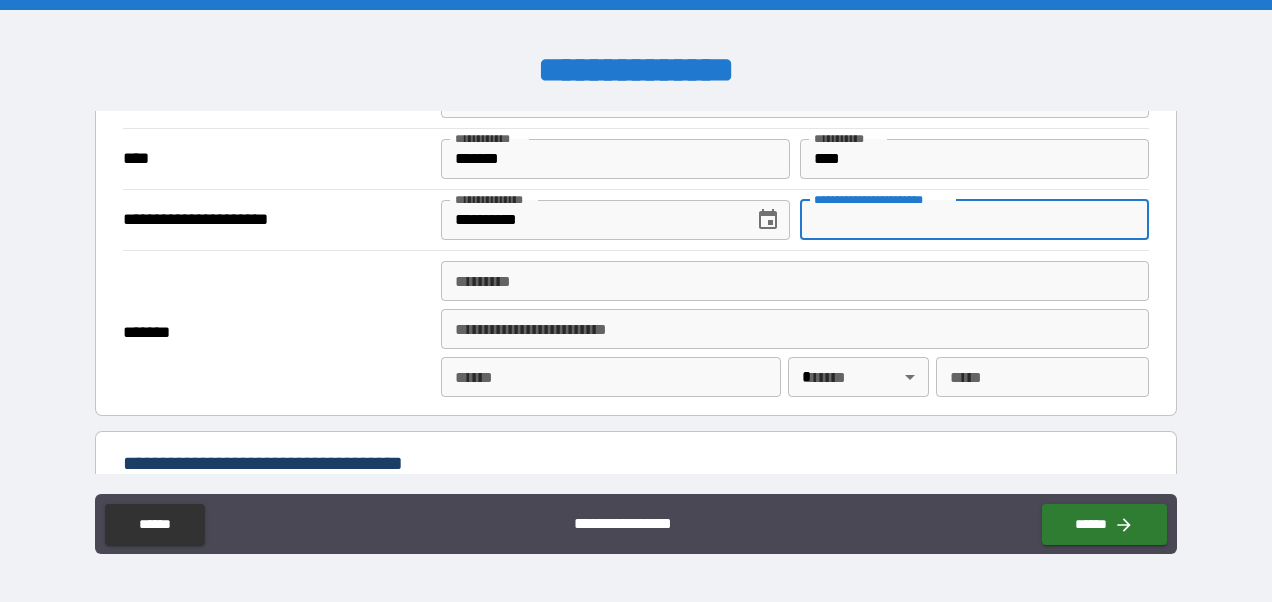 click on "**********" at bounding box center [974, 220] 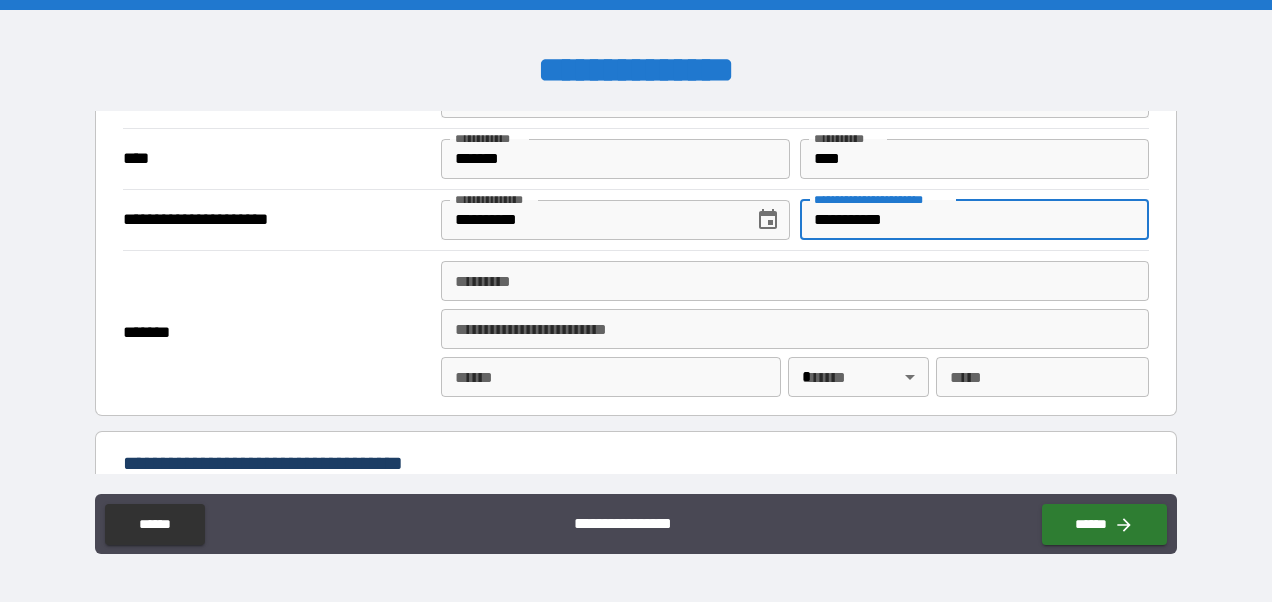 type on "**********" 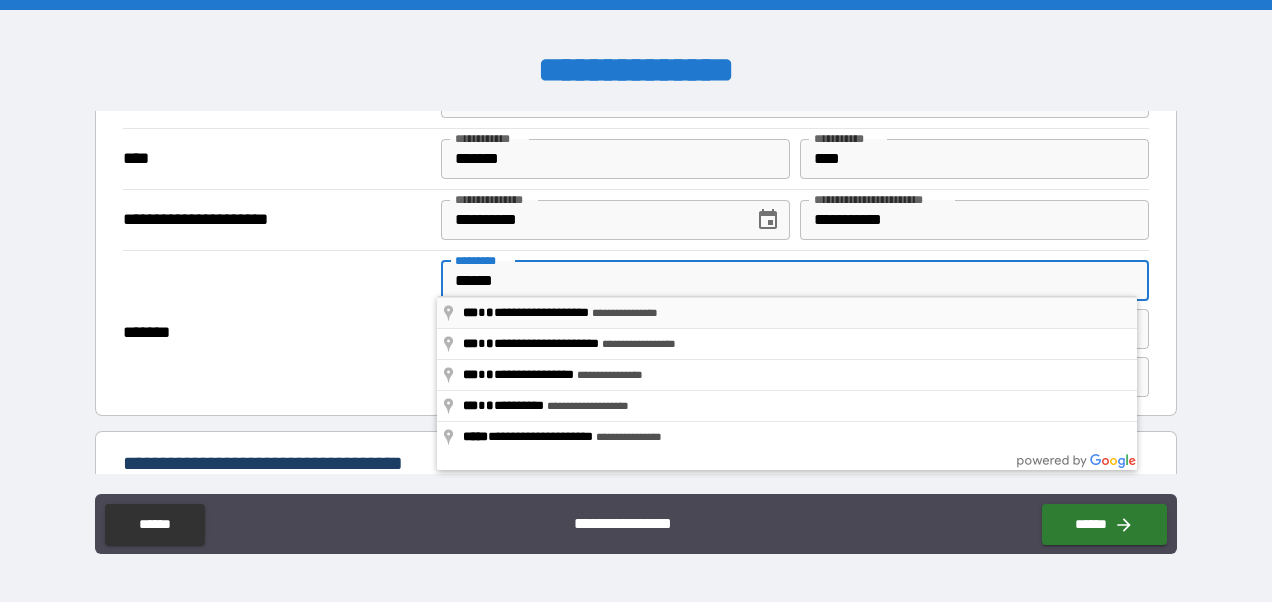 type on "**********" 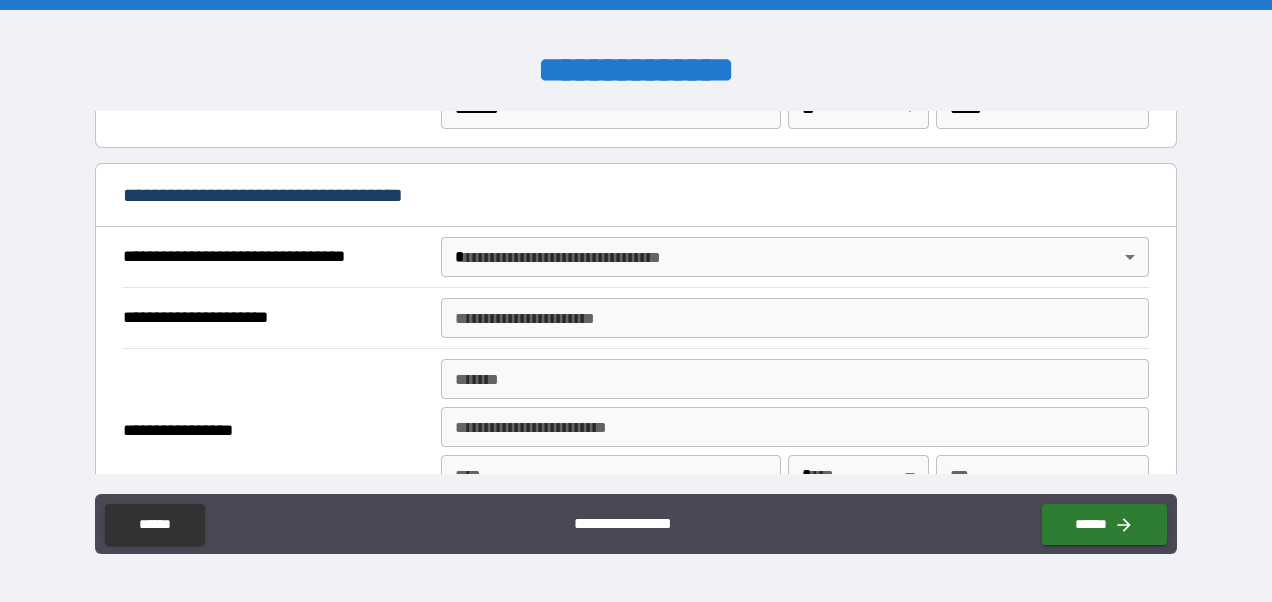 scroll, scrollTop: 1000, scrollLeft: 0, axis: vertical 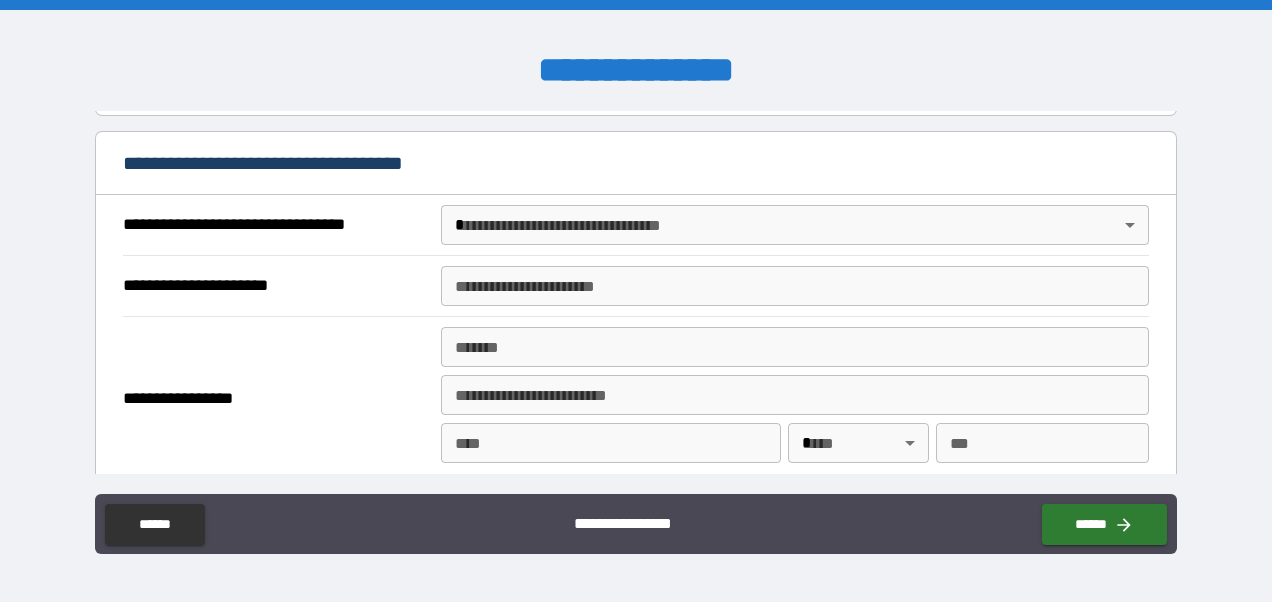 click on "**********" at bounding box center (636, 301) 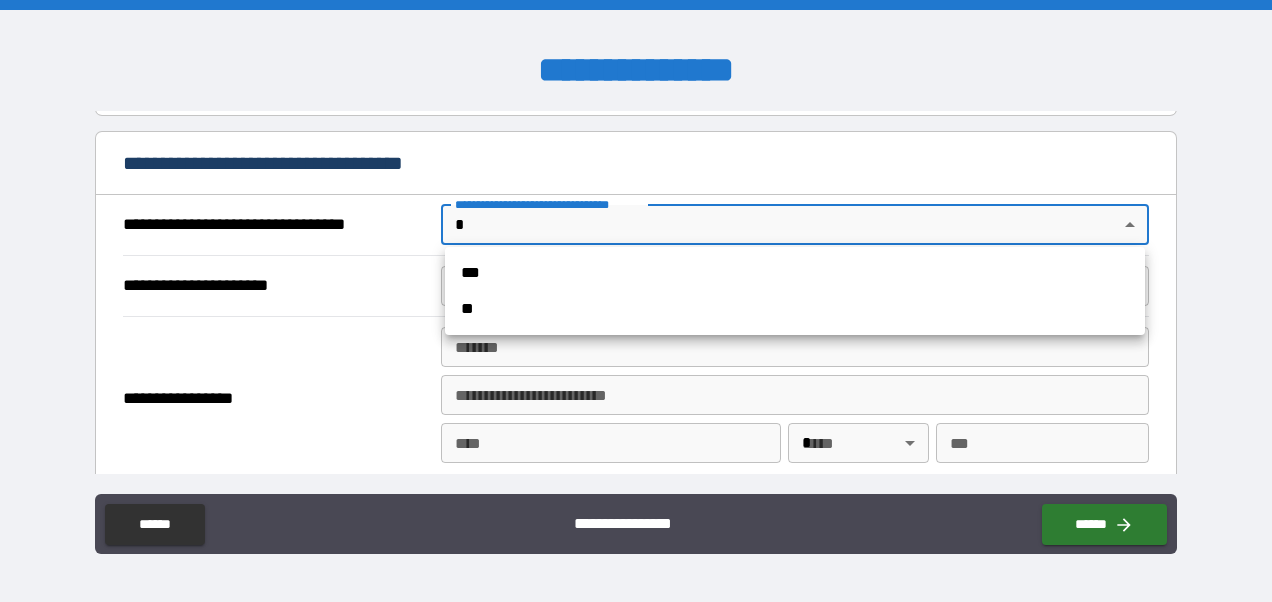 click on "**" at bounding box center [795, 309] 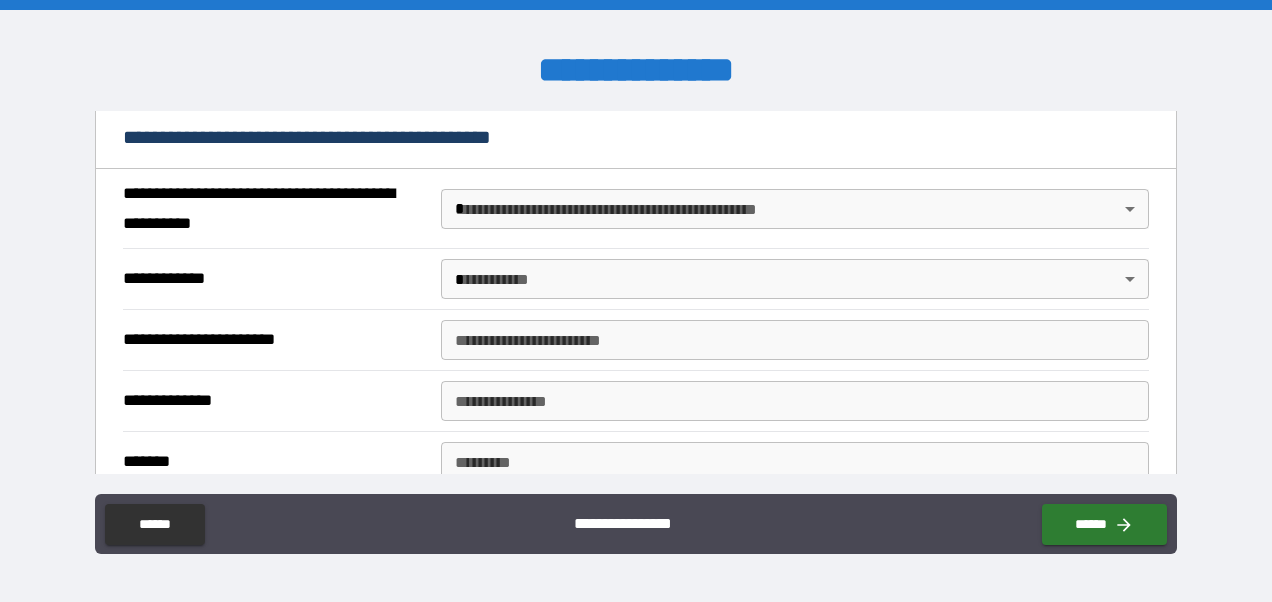scroll, scrollTop: 1200, scrollLeft: 0, axis: vertical 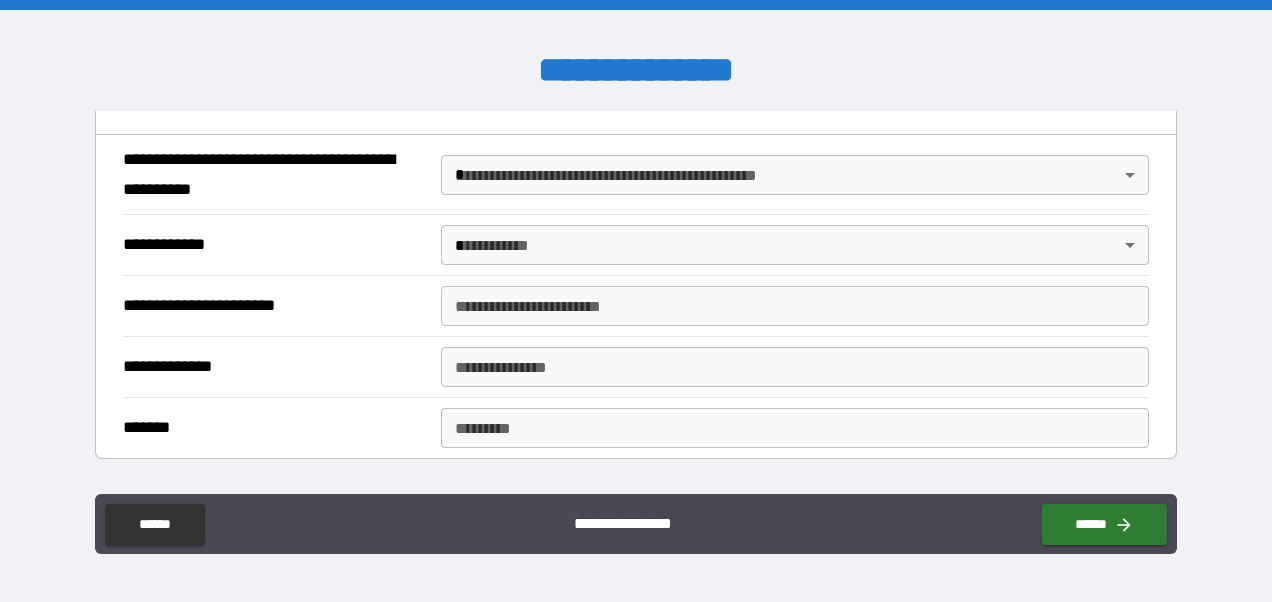 click on "**********" at bounding box center [636, 301] 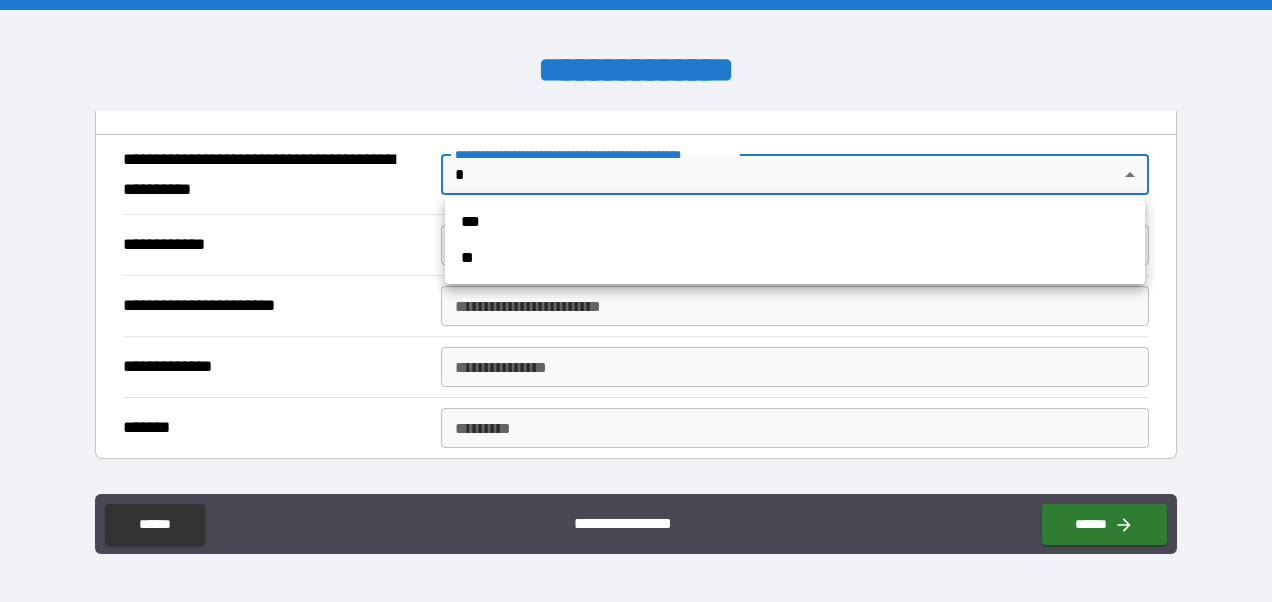click on "**" at bounding box center [795, 258] 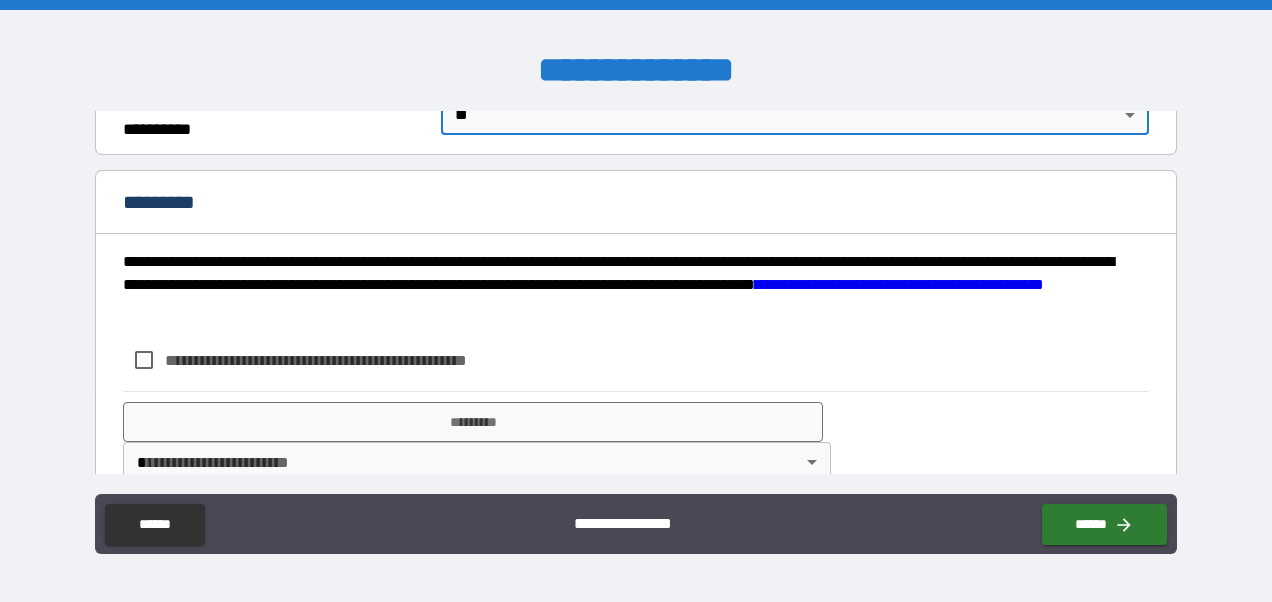 scroll, scrollTop: 1290, scrollLeft: 0, axis: vertical 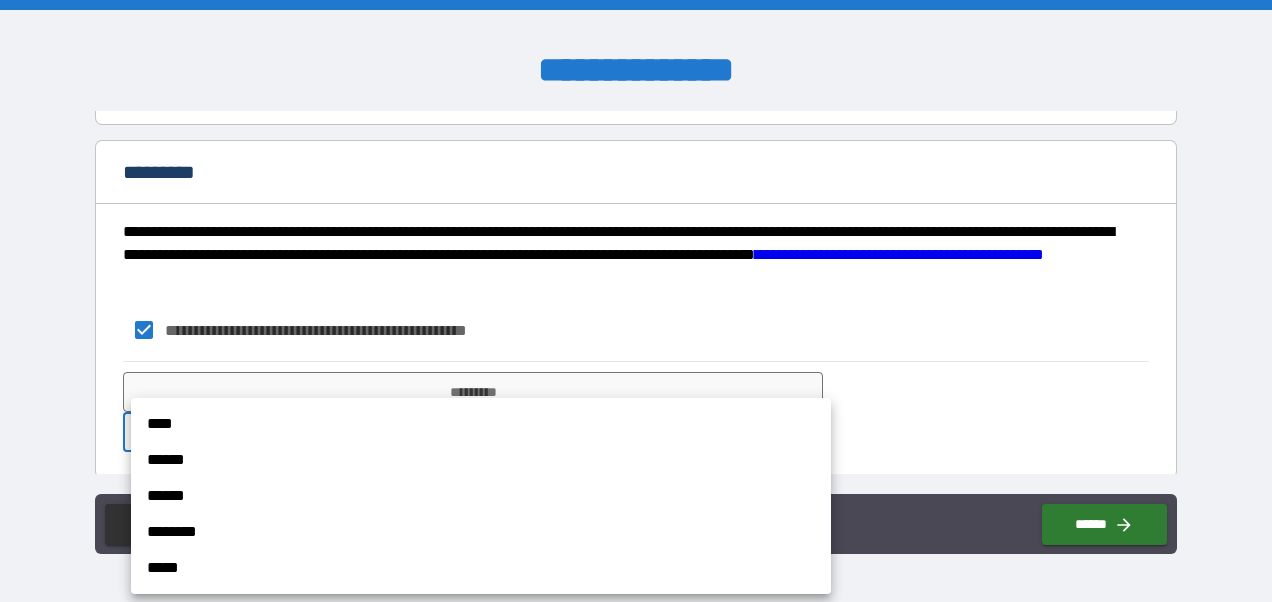click on "**********" at bounding box center (636, 301) 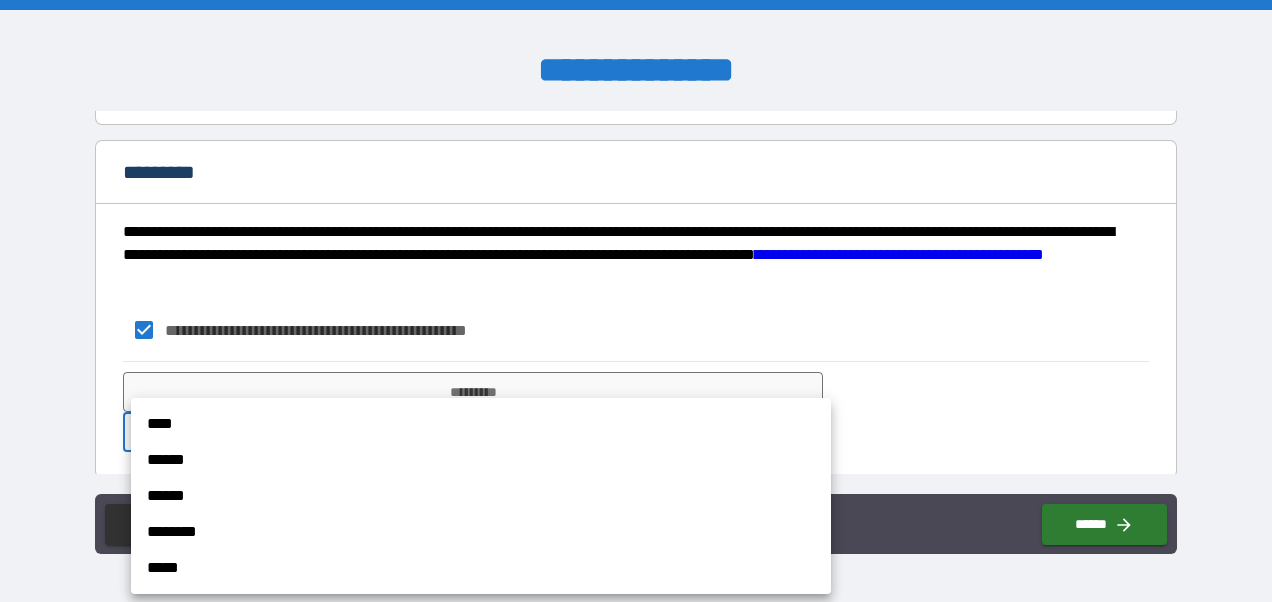 click on "******" at bounding box center (481, 460) 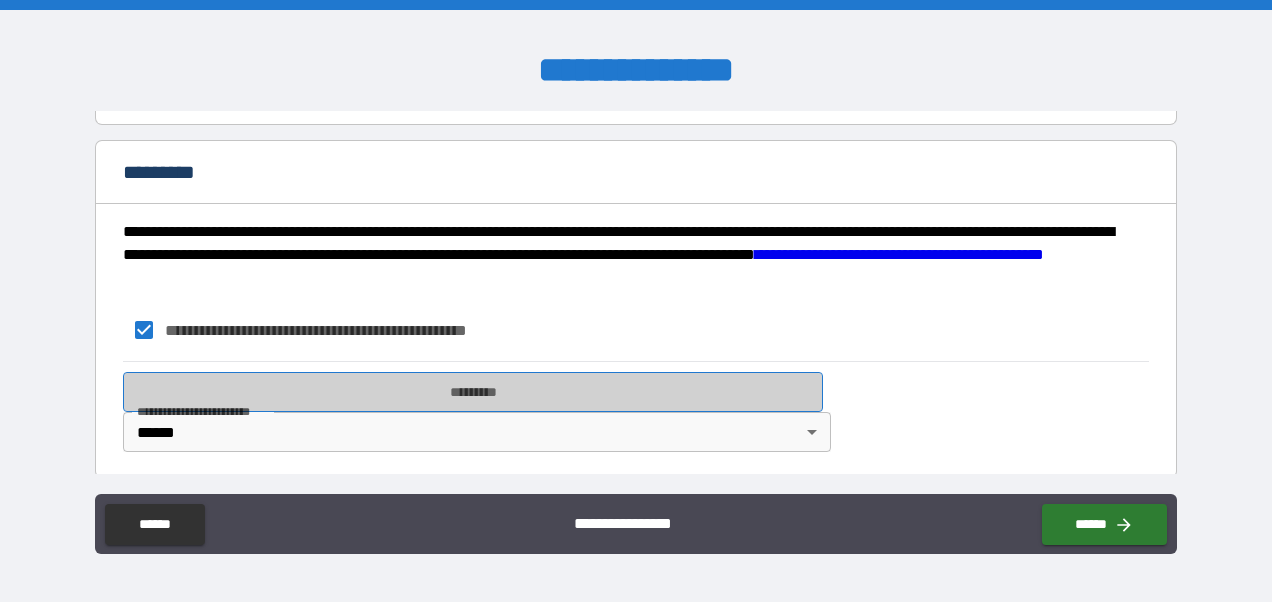 click on "*********" at bounding box center (473, 392) 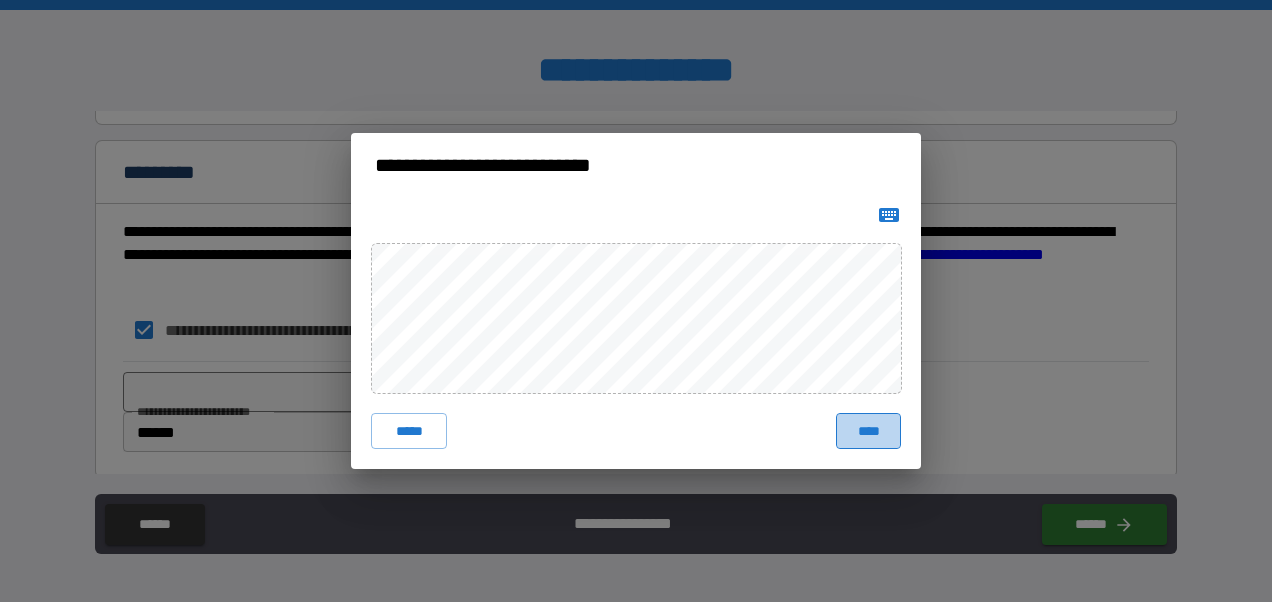 drag, startPoint x: 892, startPoint y: 424, endPoint x: 910, endPoint y: 424, distance: 18 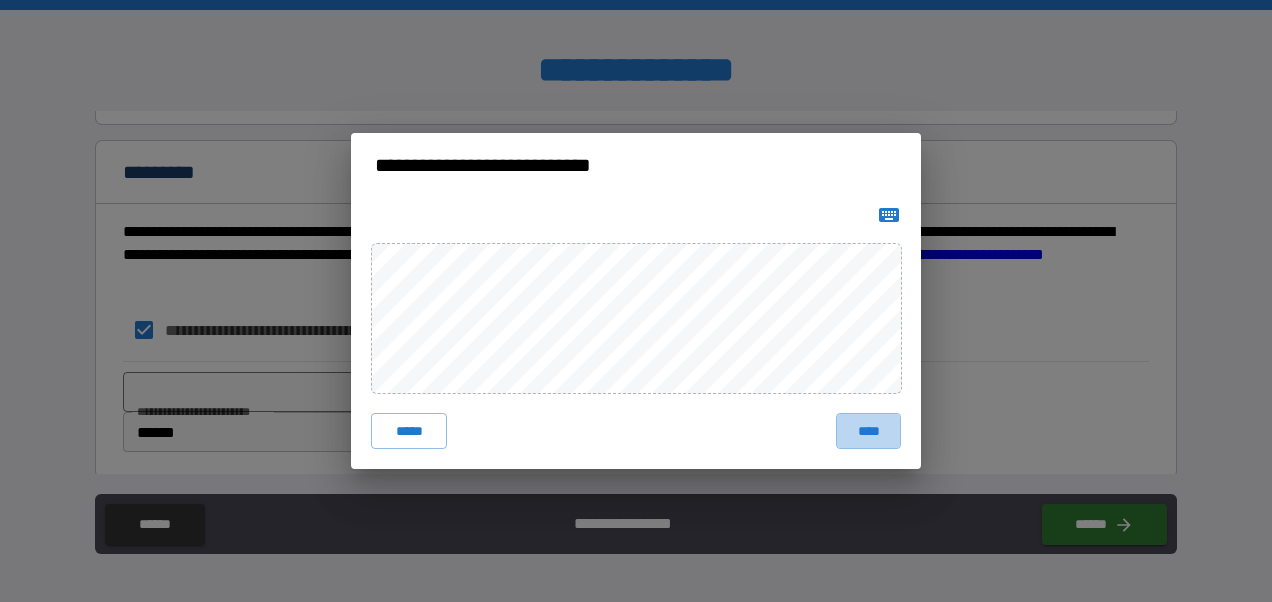 click on "****" at bounding box center (868, 431) 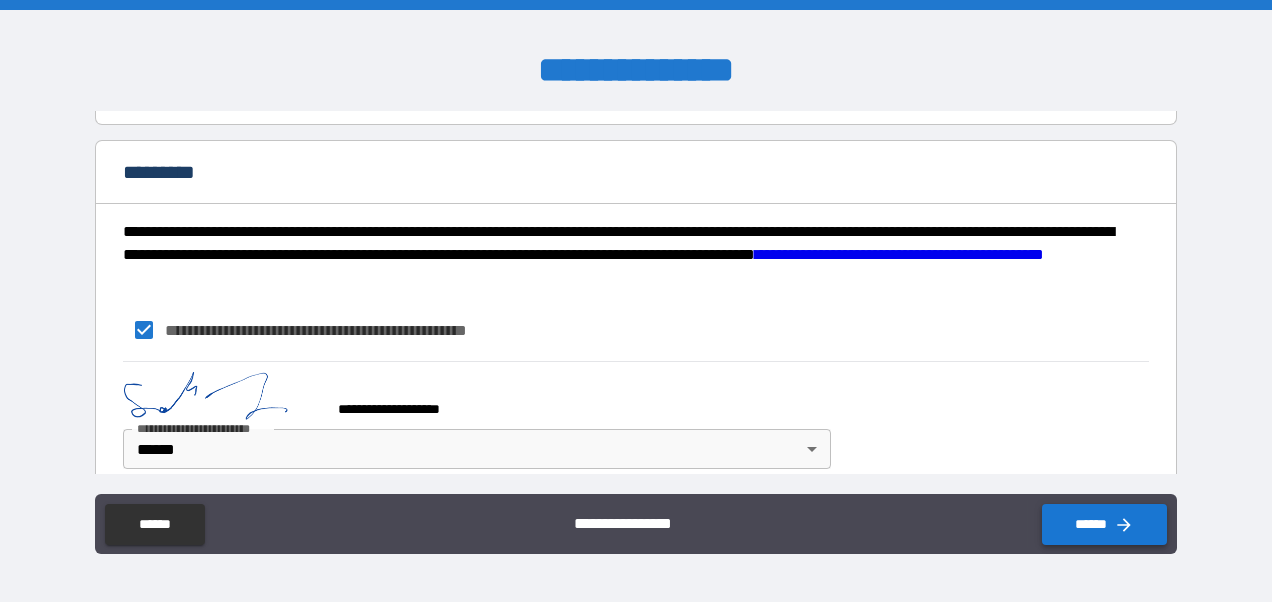 drag, startPoint x: 1146, startPoint y: 532, endPoint x: 1146, endPoint y: 516, distance: 16 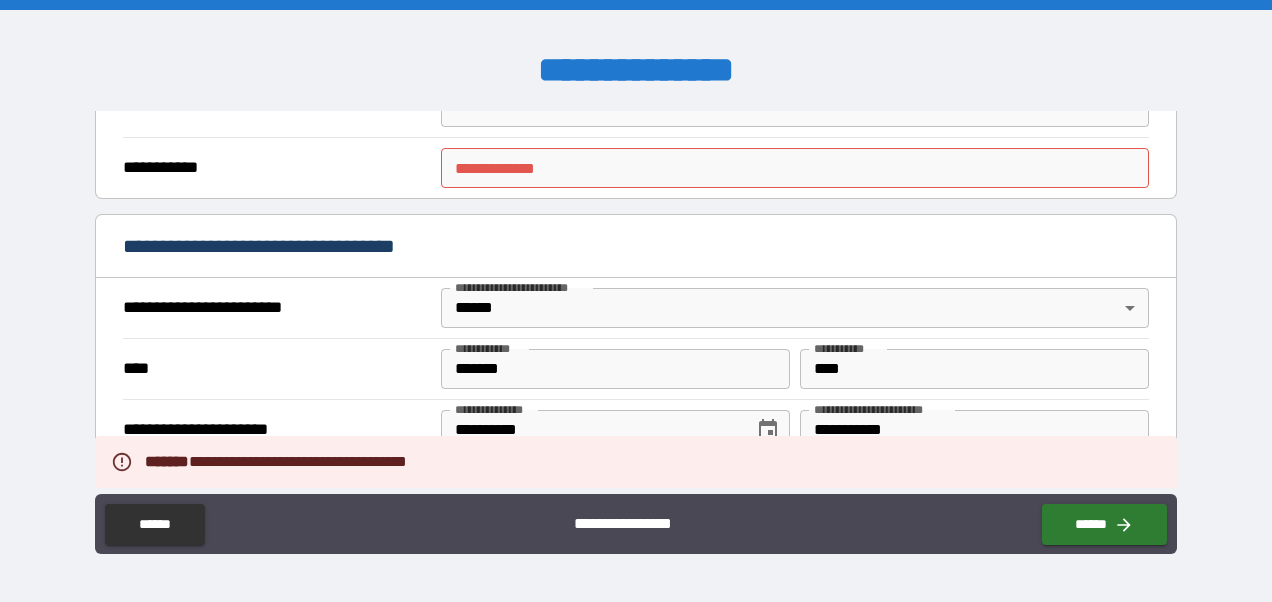 scroll, scrollTop: 306, scrollLeft: 0, axis: vertical 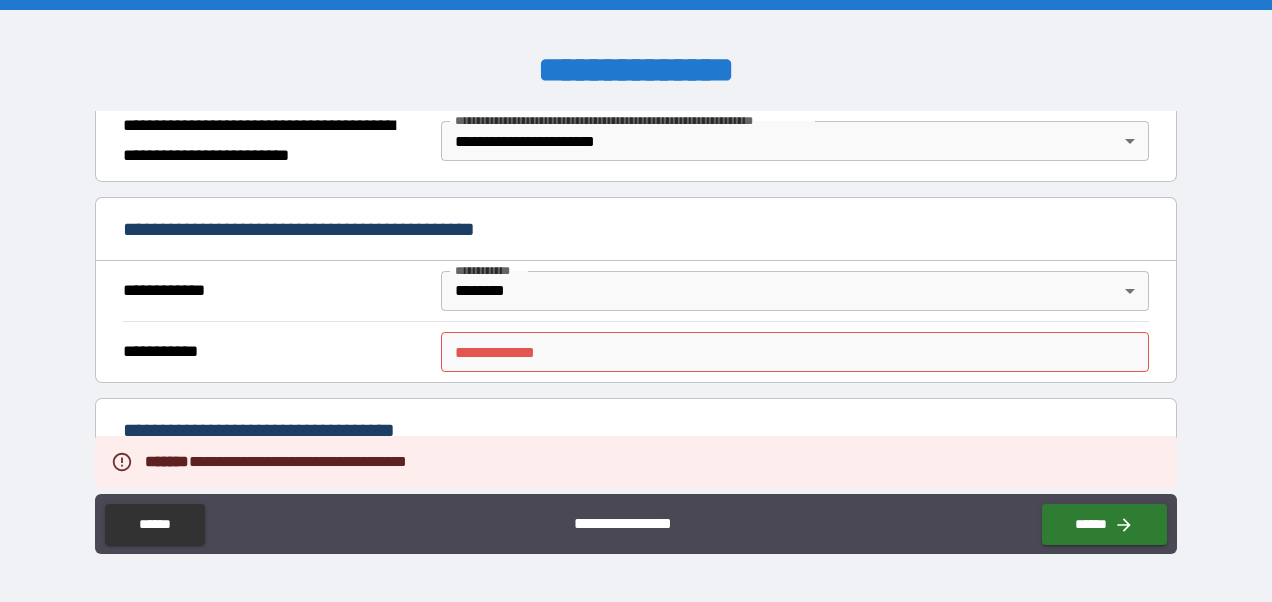 click on "**********" at bounding box center [794, 352] 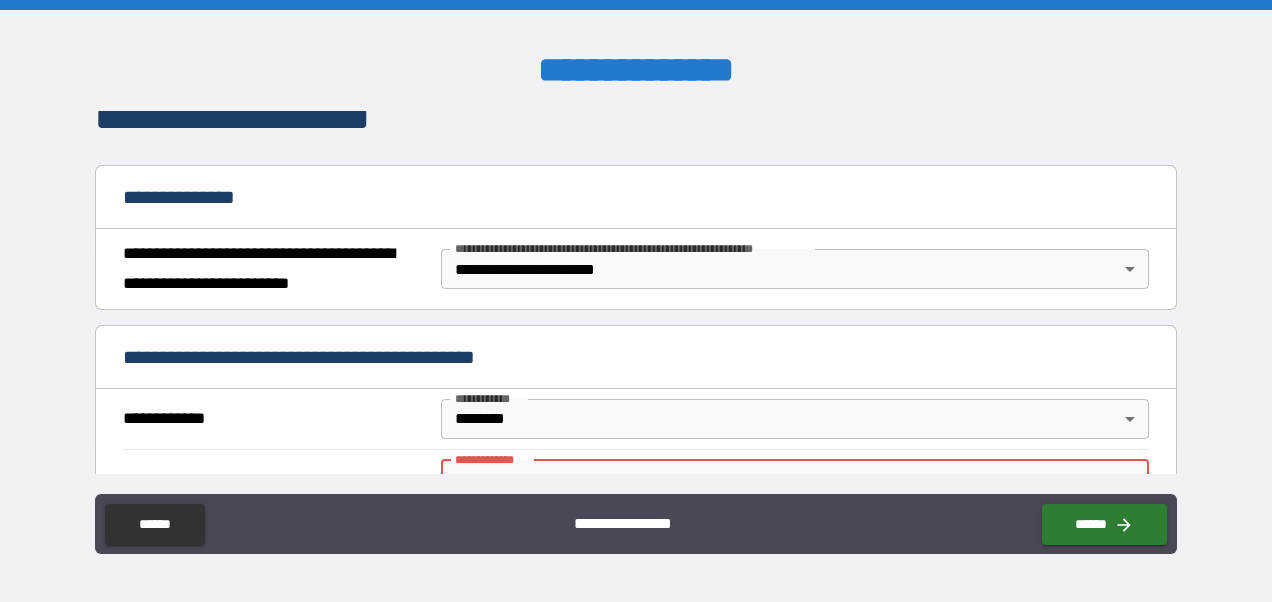 scroll, scrollTop: 100, scrollLeft: 0, axis: vertical 